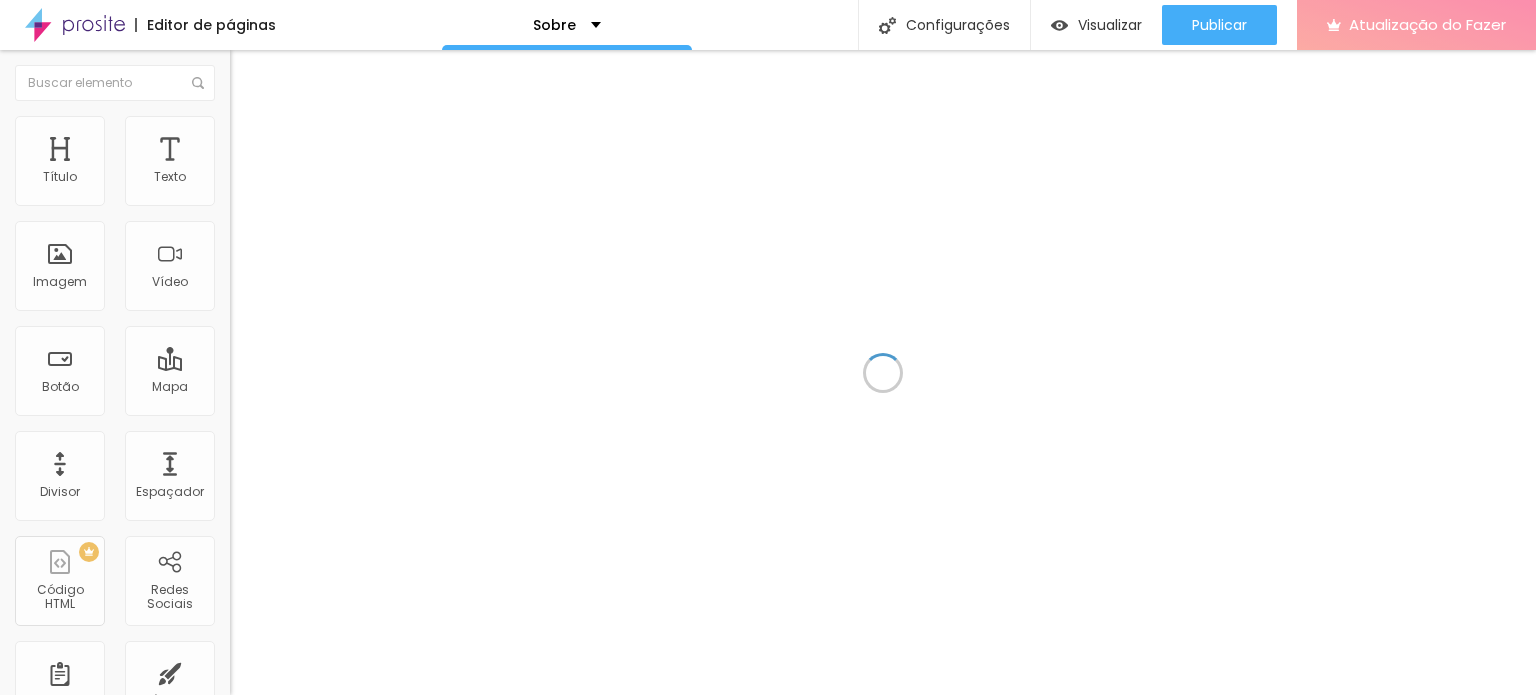 scroll, scrollTop: 0, scrollLeft: 0, axis: both 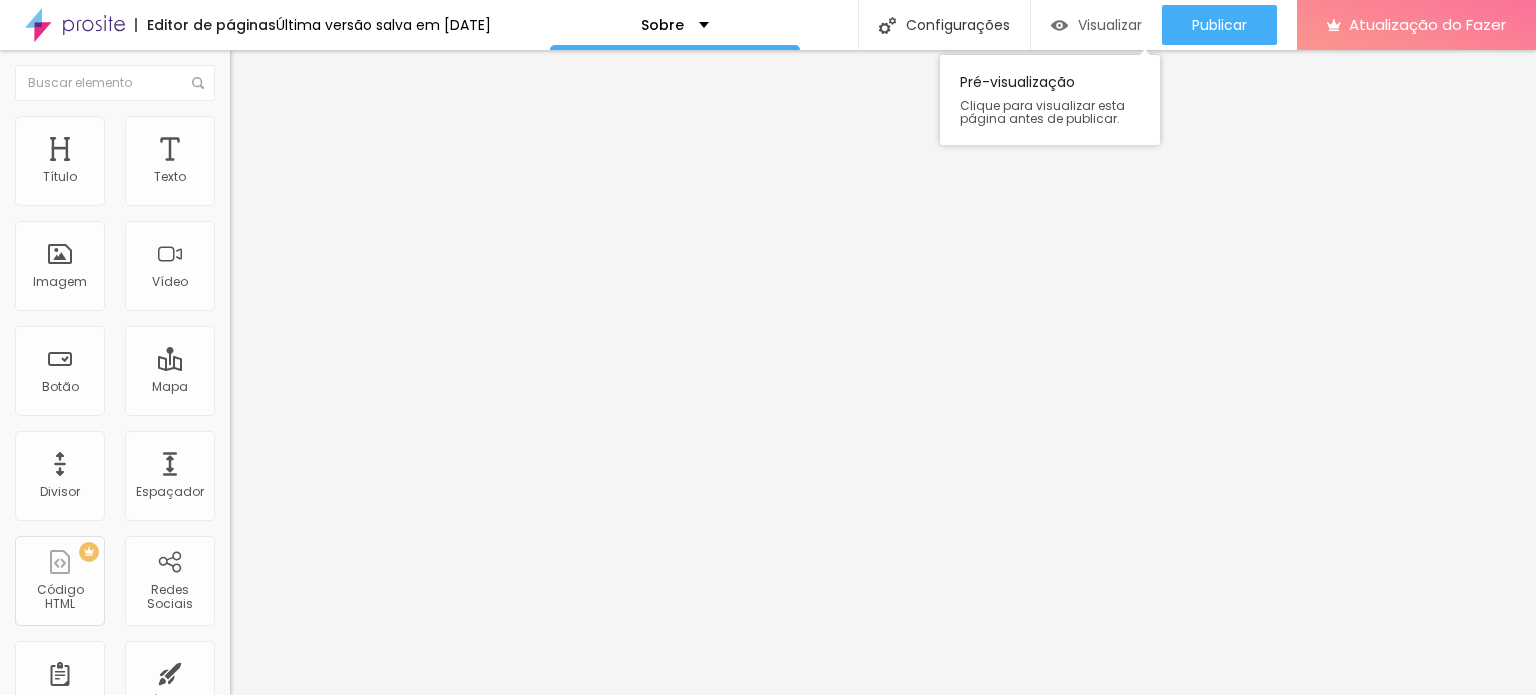 click at bounding box center [1059, 25] 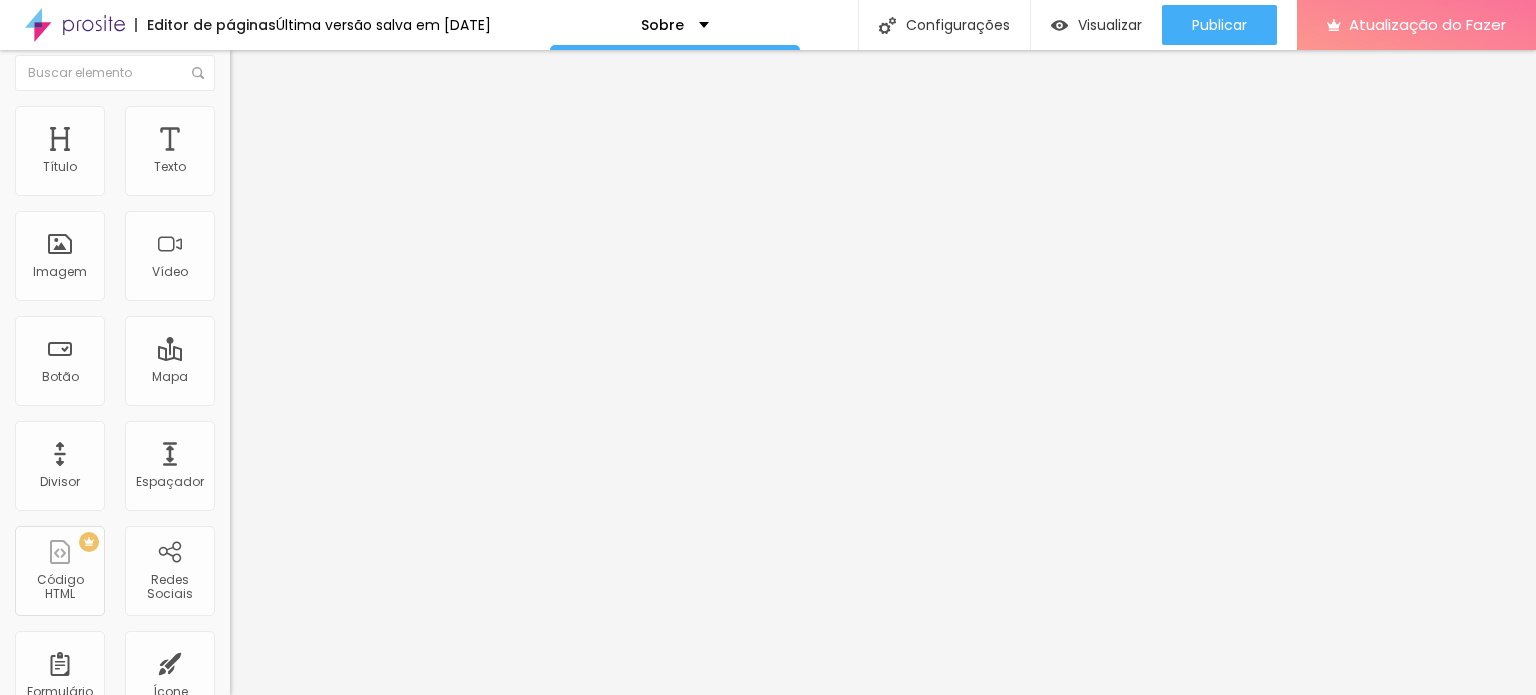 scroll, scrollTop: 0, scrollLeft: 0, axis: both 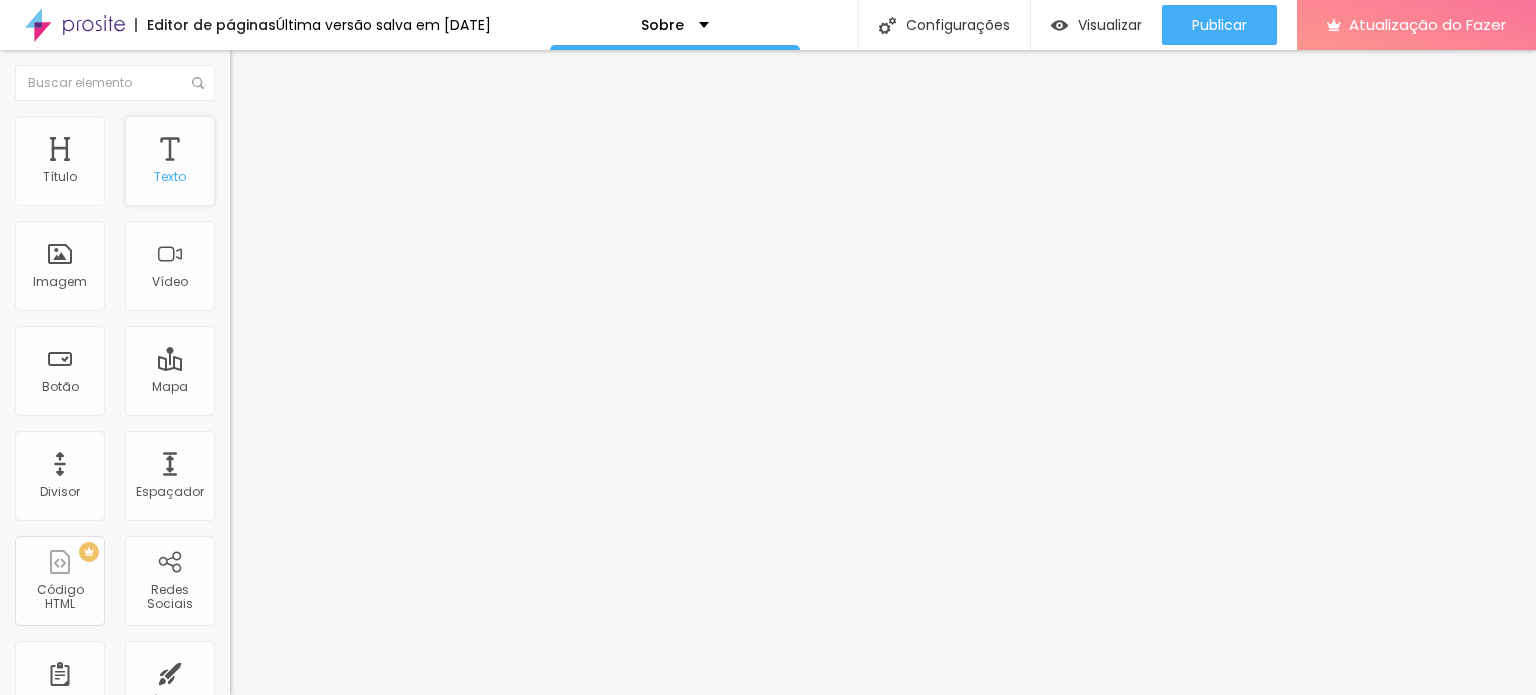 click on "Texto" at bounding box center (170, 161) 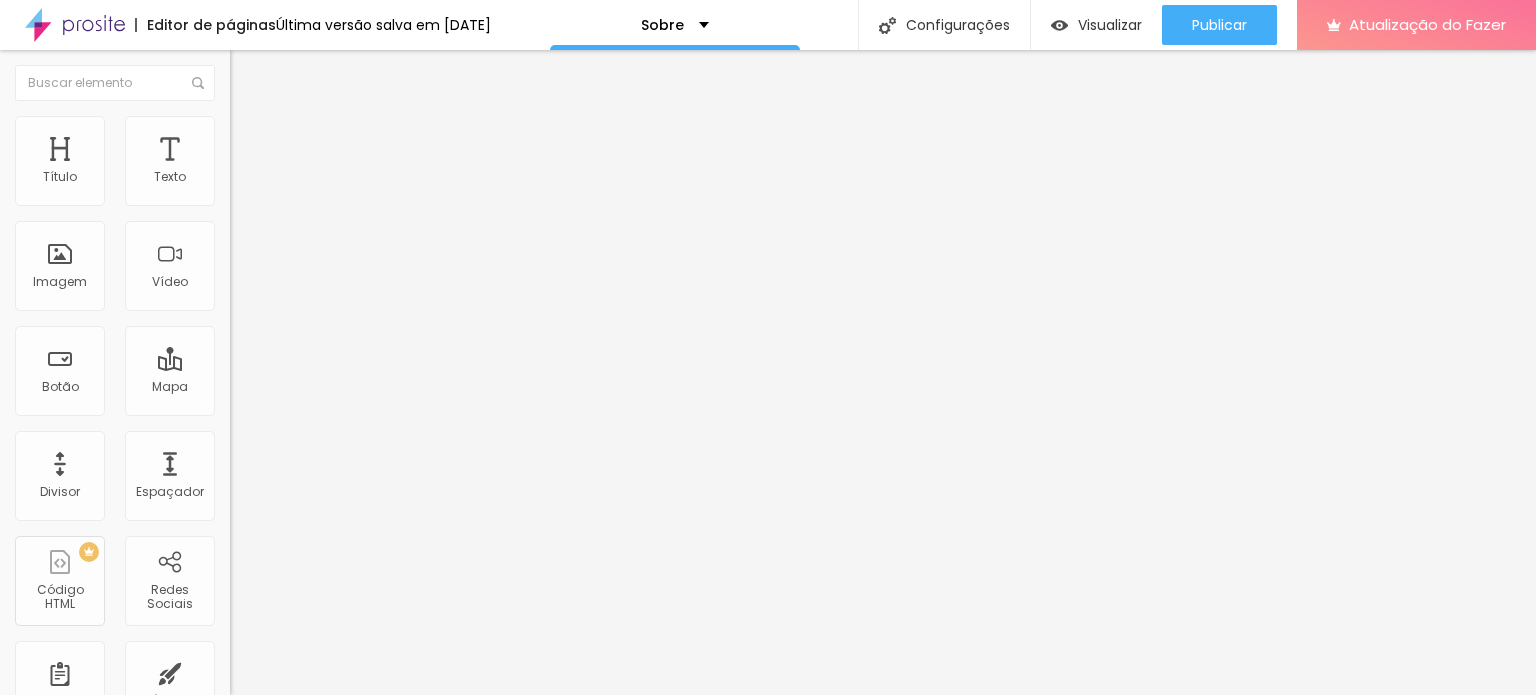 click on "Editar nulo" at bounding box center (345, 73) 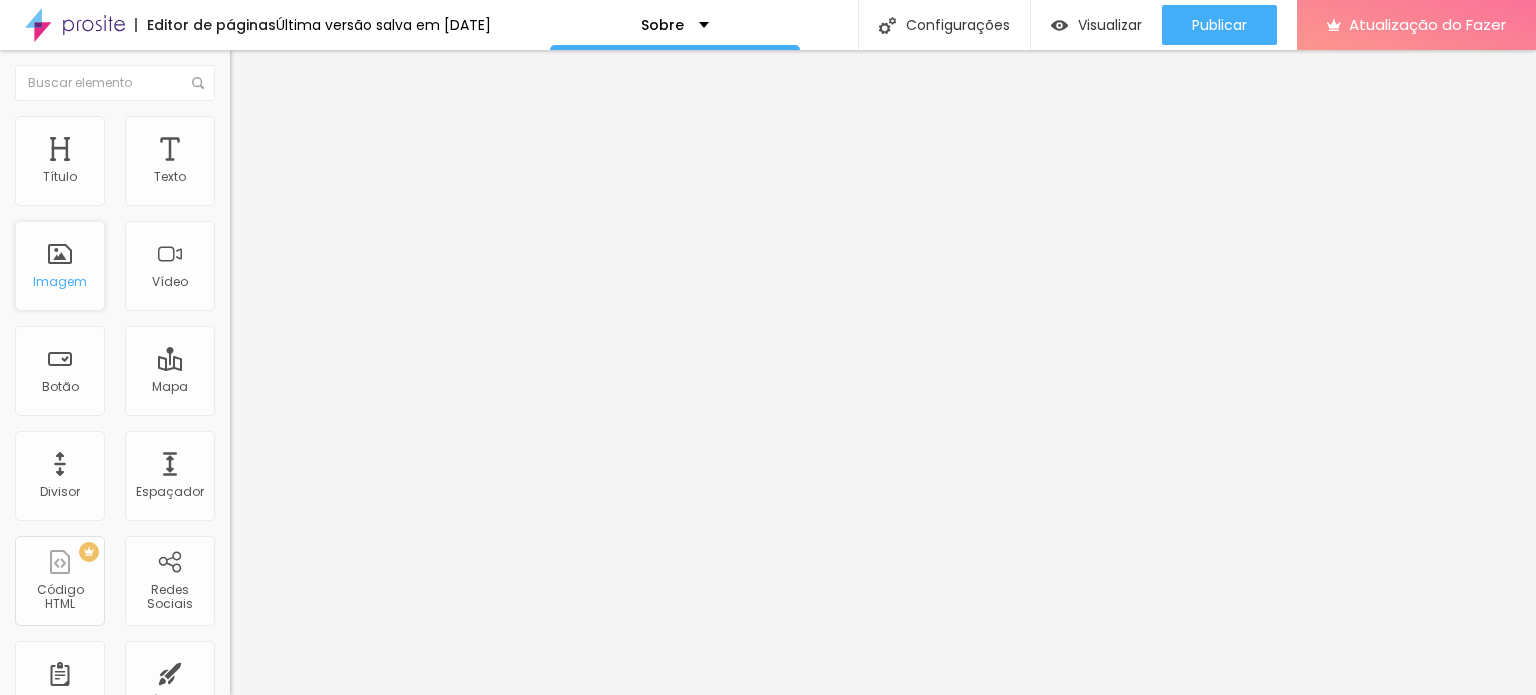 click on "Imagem" at bounding box center (60, 281) 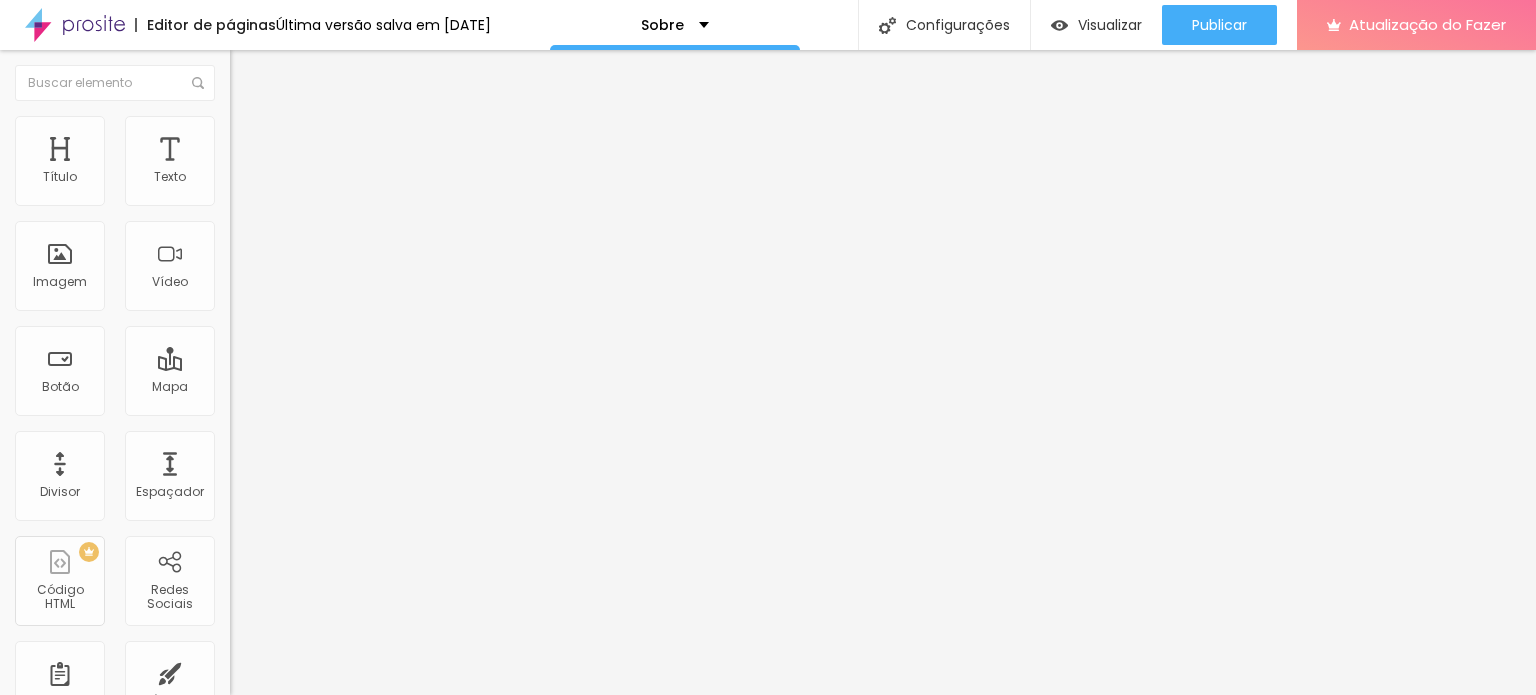 click on "Editar nulo" at bounding box center (297, 73) 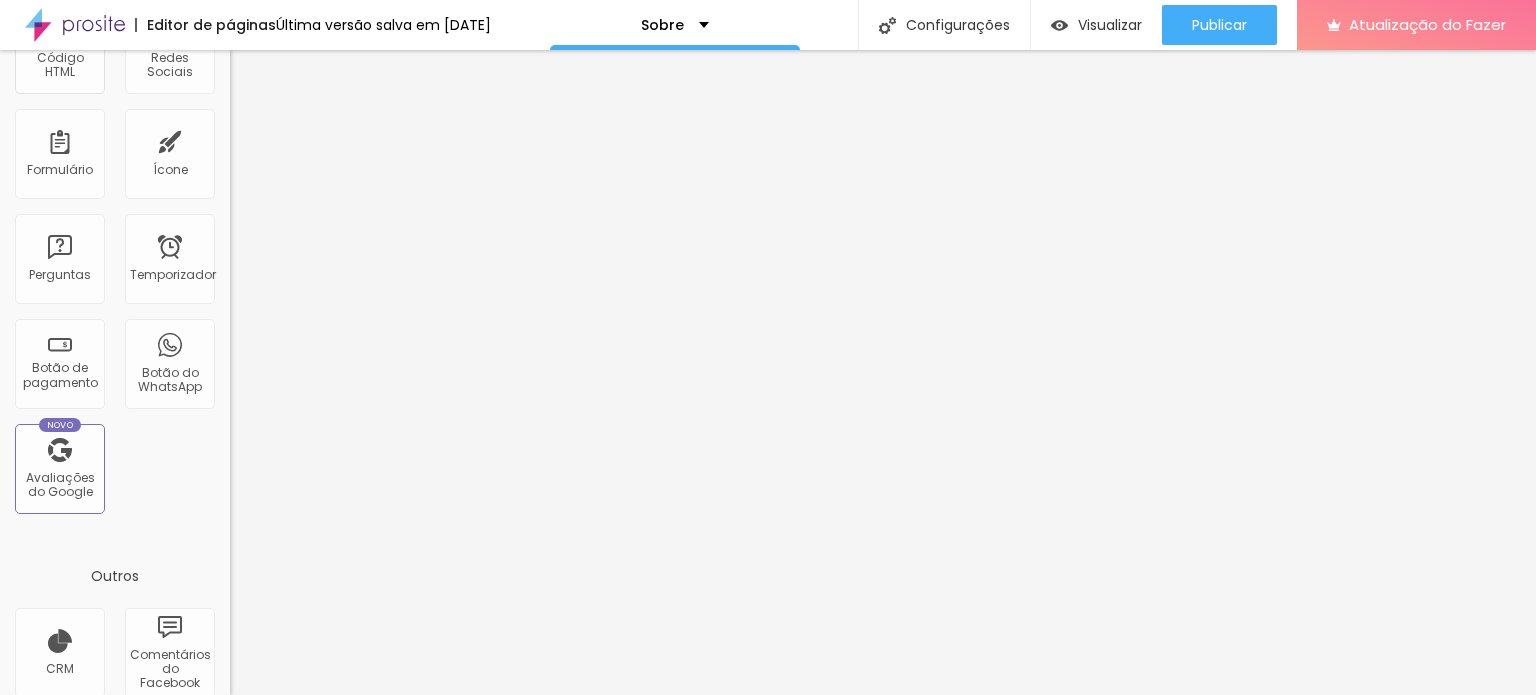 scroll, scrollTop: 653, scrollLeft: 0, axis: vertical 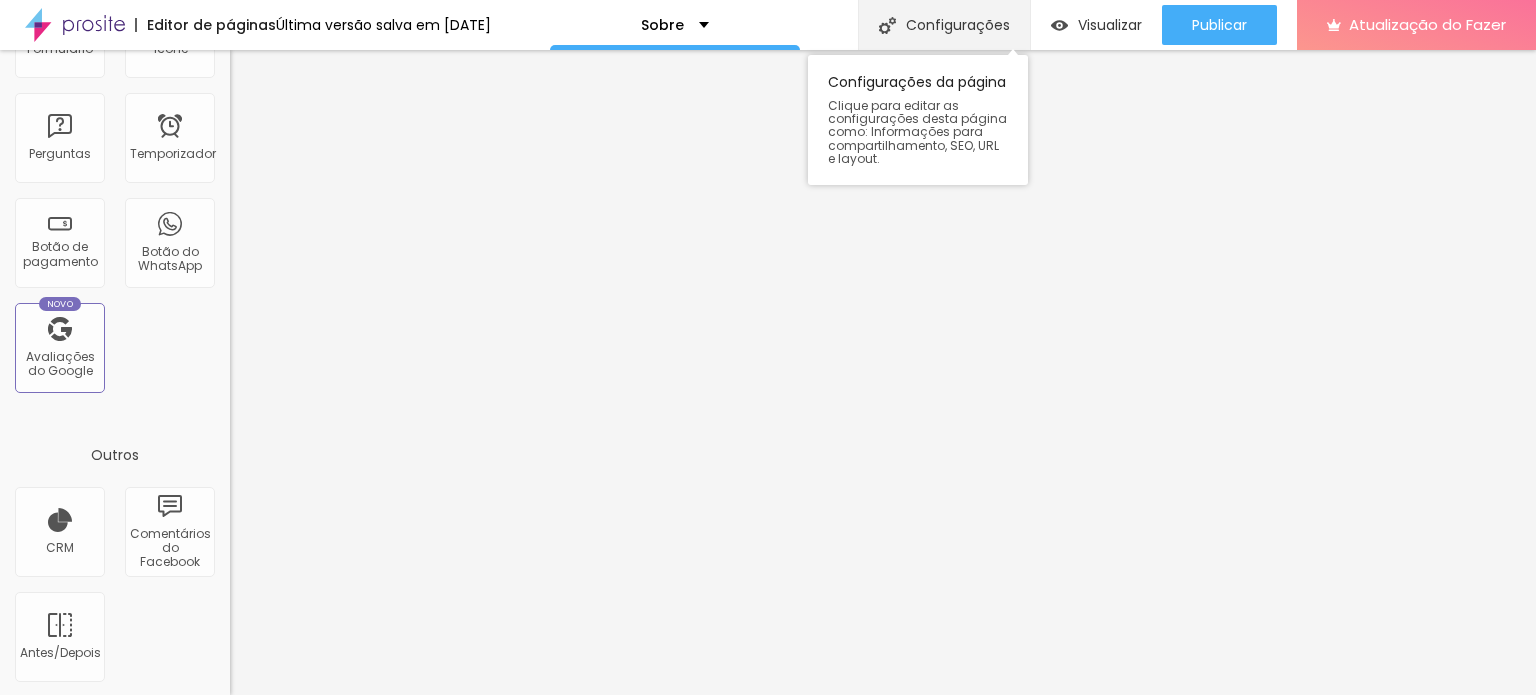 click on "Configurações" at bounding box center [958, 25] 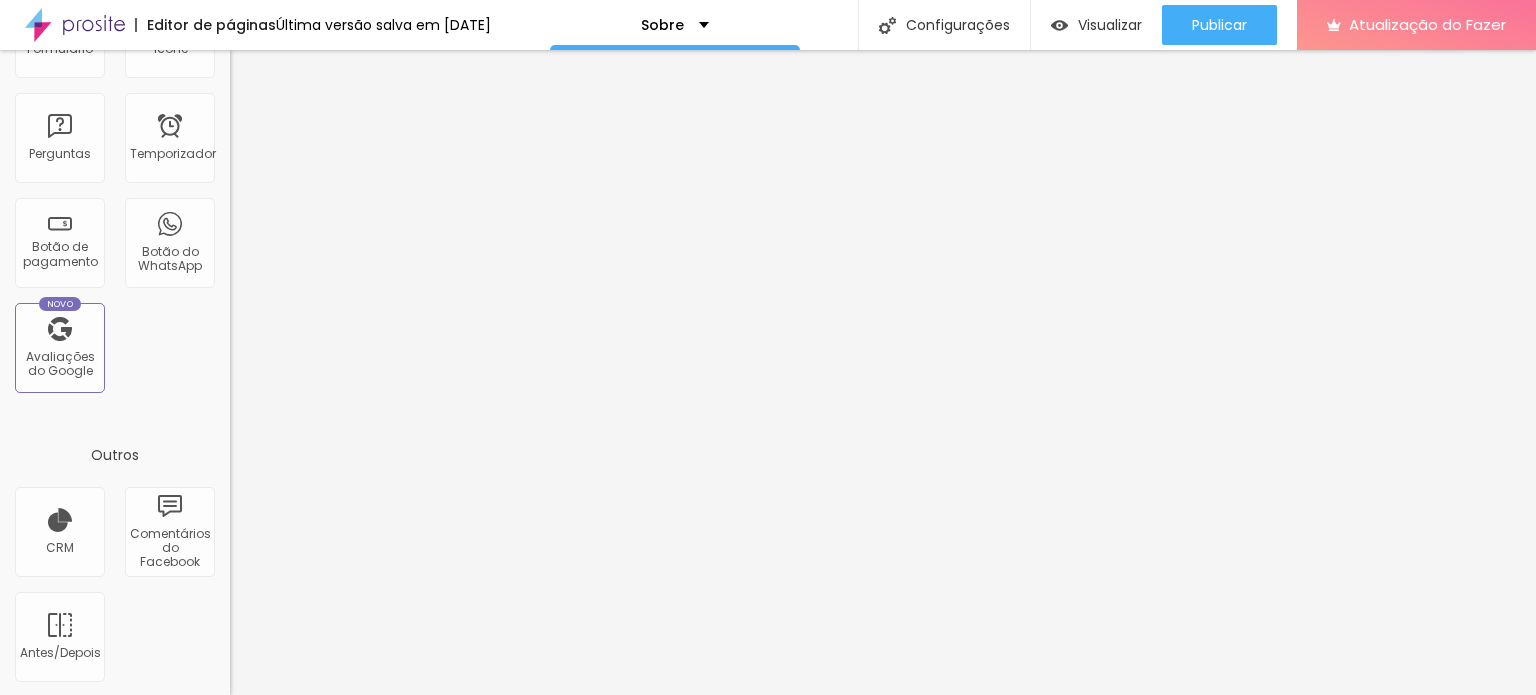 click on "Sobre" at bounding box center [768, 814] 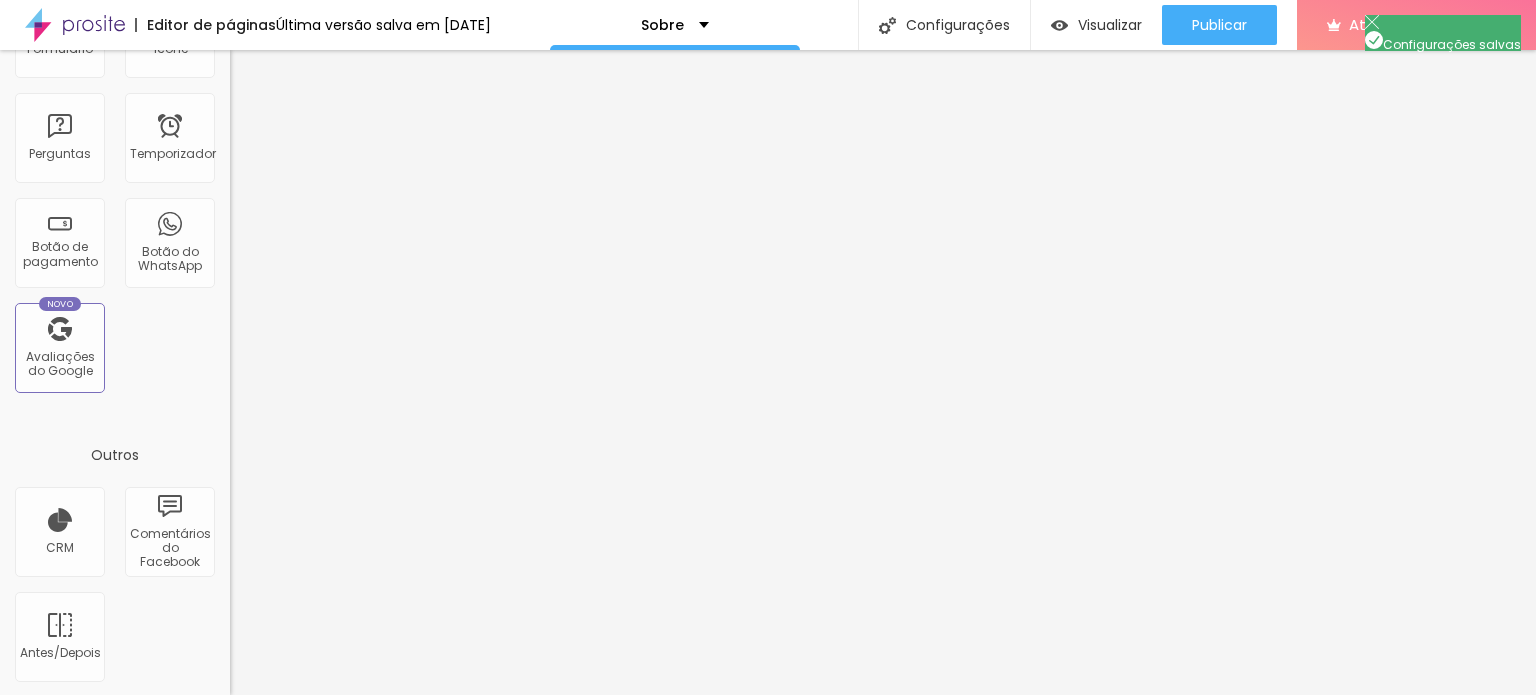 click at bounding box center (768, 716) 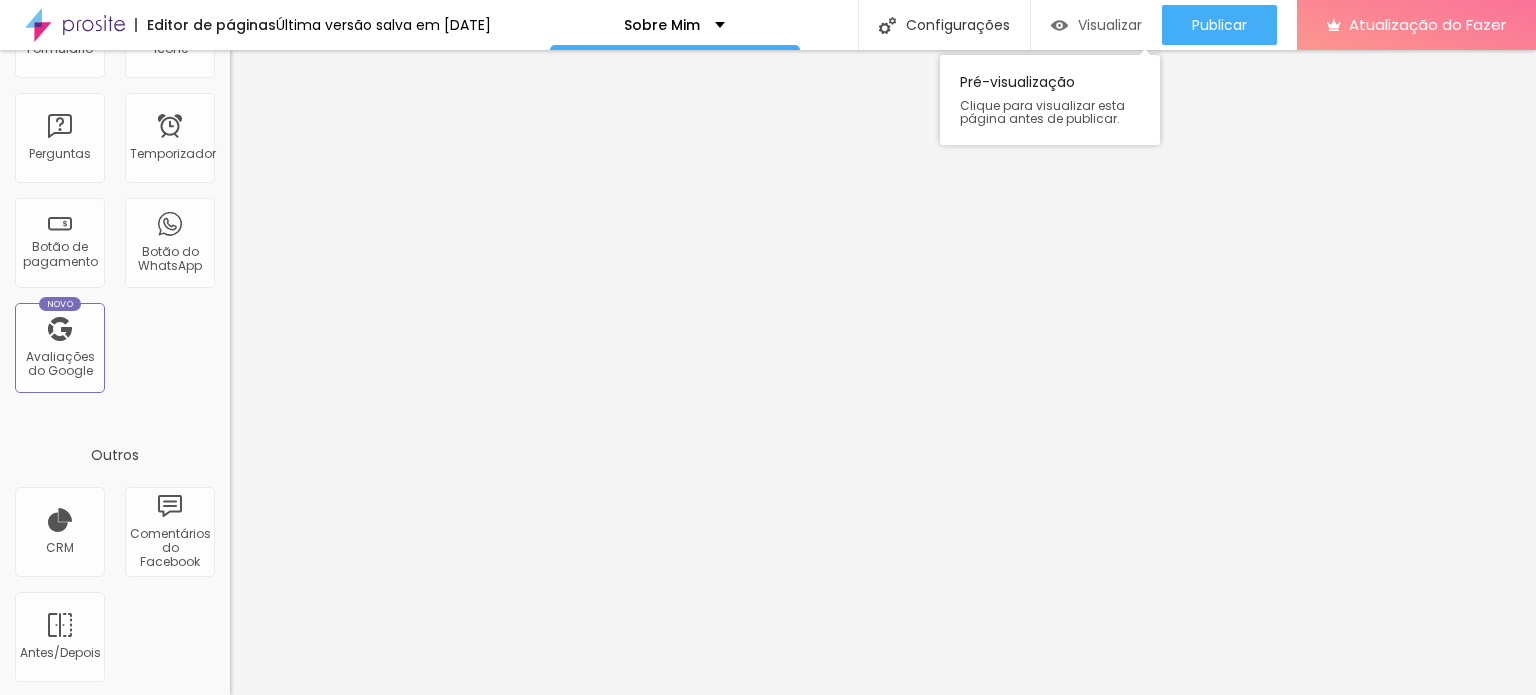 click at bounding box center [1059, 25] 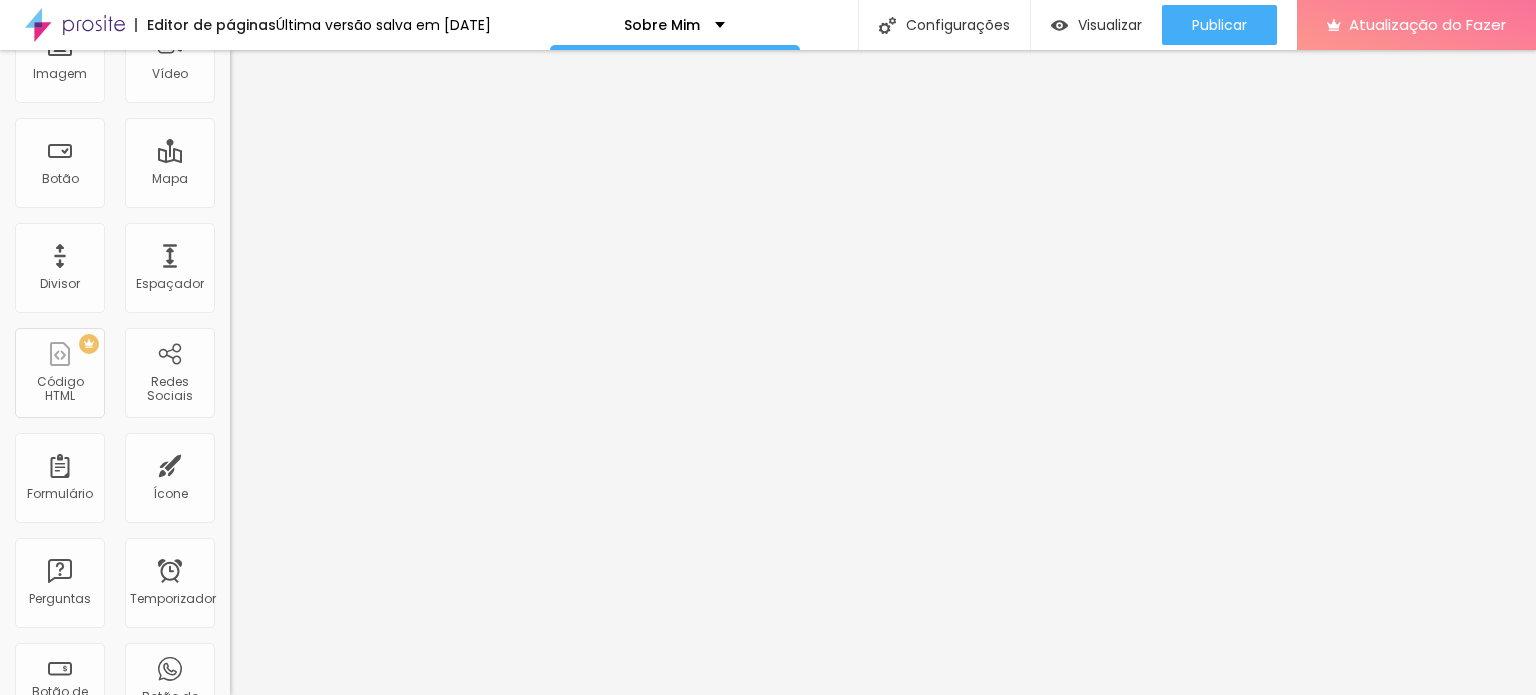 scroll, scrollTop: 0, scrollLeft: 0, axis: both 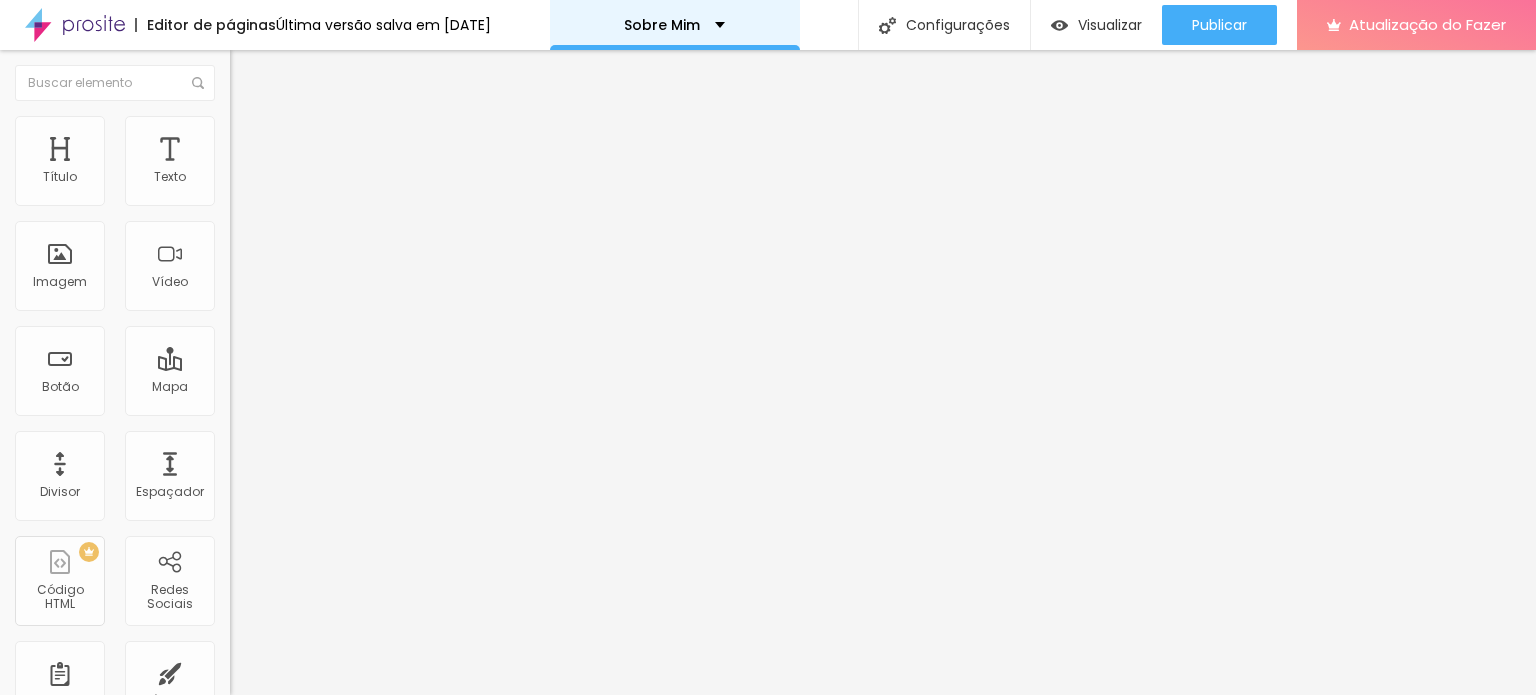click on "Sobre Mim" at bounding box center (662, 25) 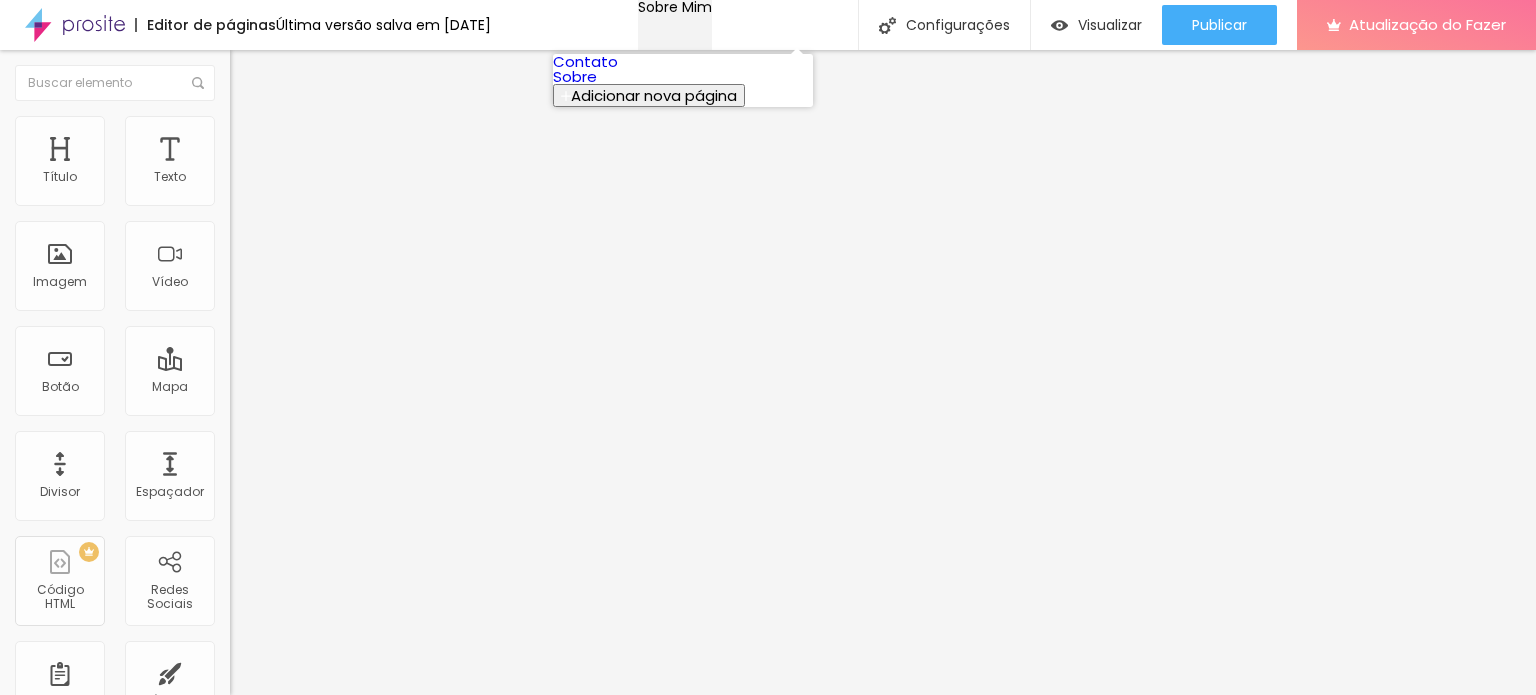 click on "Sobre Mim" at bounding box center (675, 7) 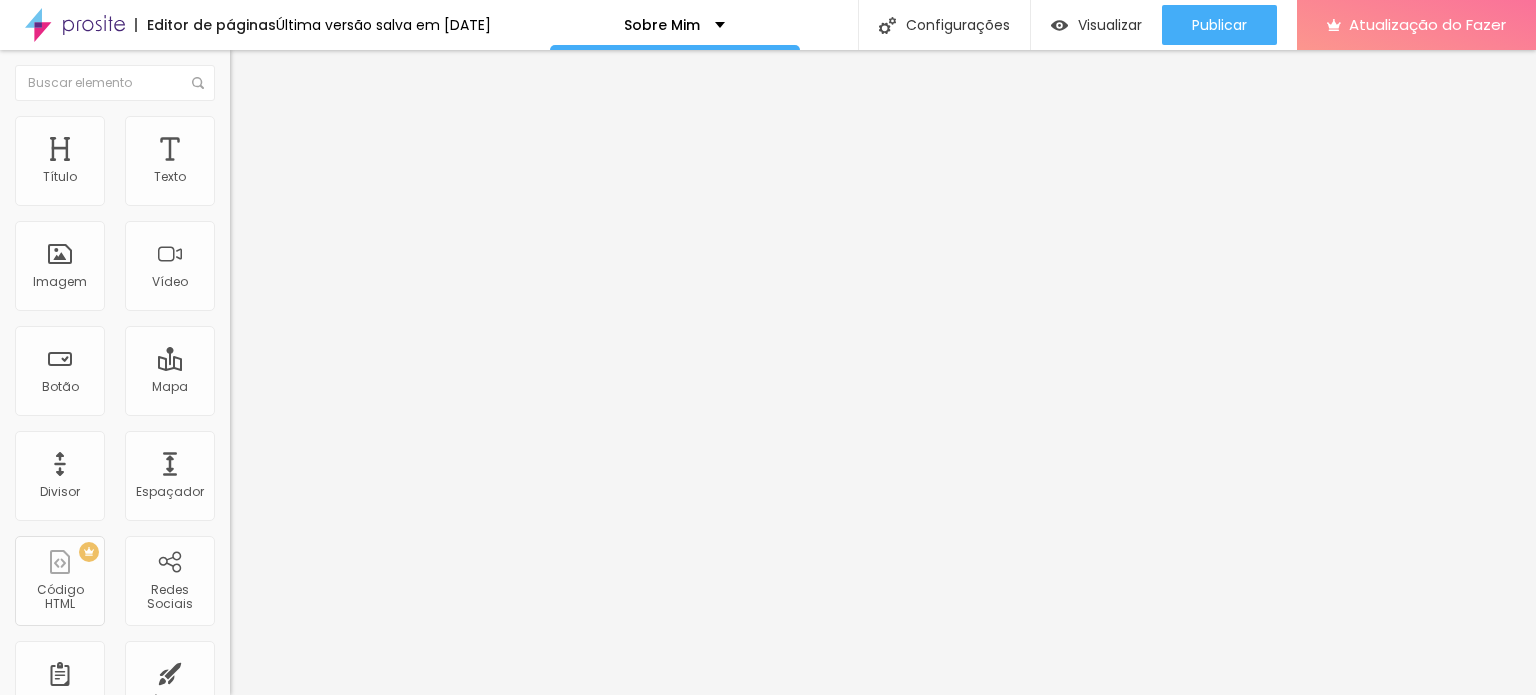 click on "Editor de páginas Última versão salva em 22/07/2023" at bounding box center [245, 25] 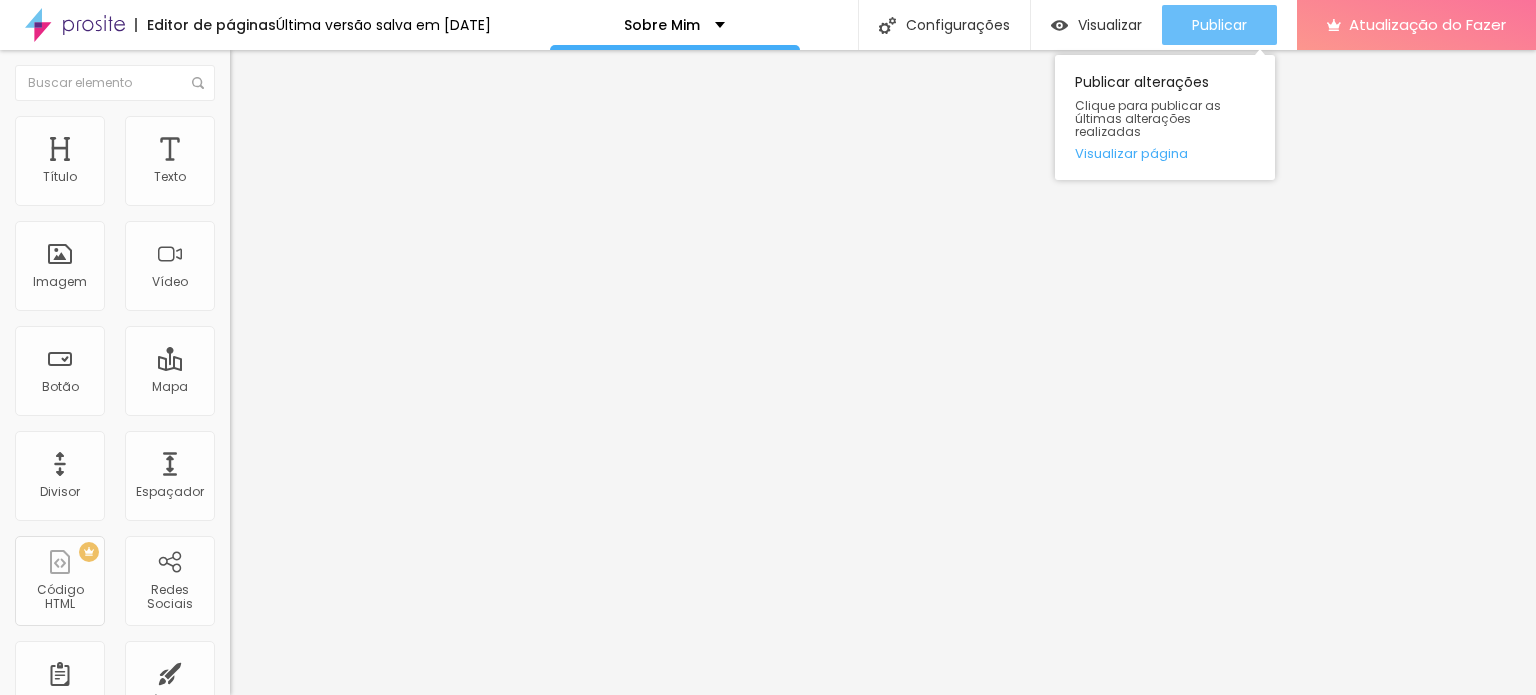 click on "Publicar" at bounding box center [1219, 25] 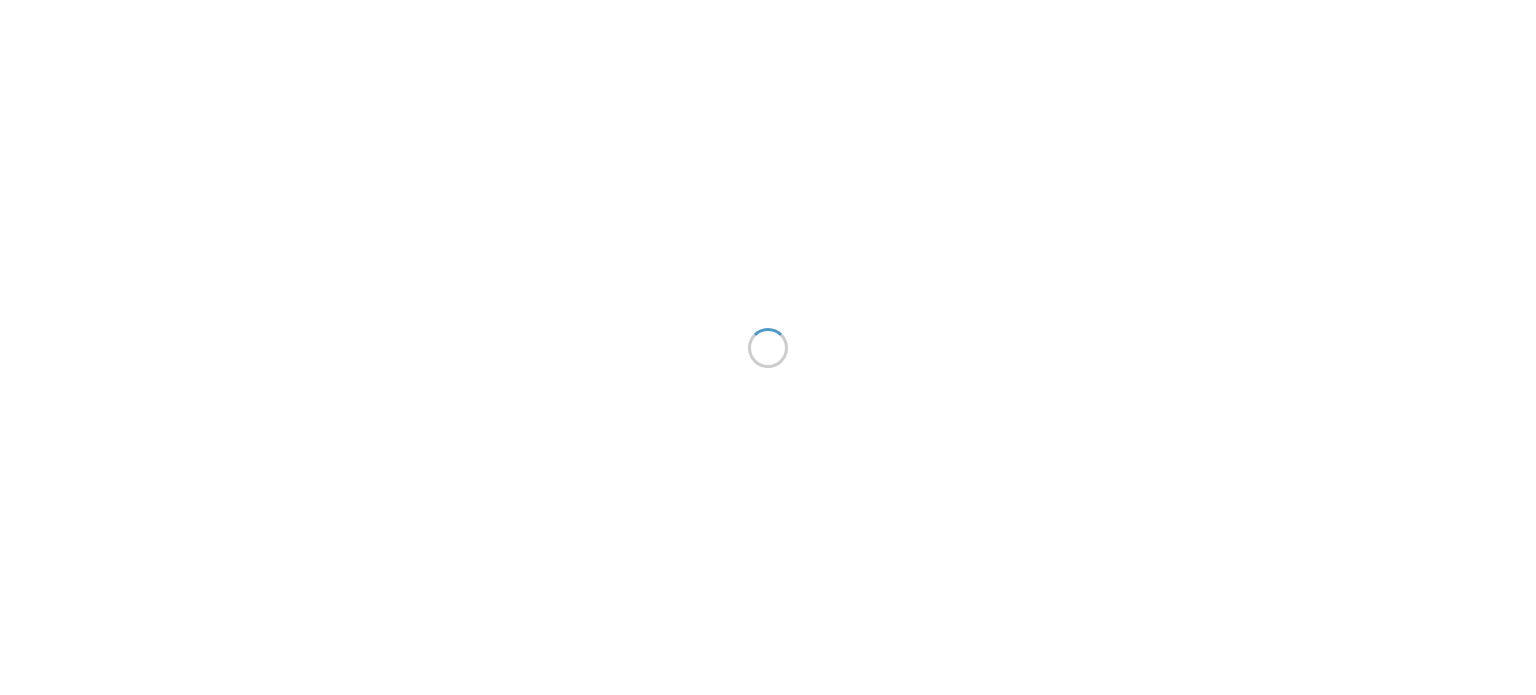 scroll, scrollTop: 0, scrollLeft: 0, axis: both 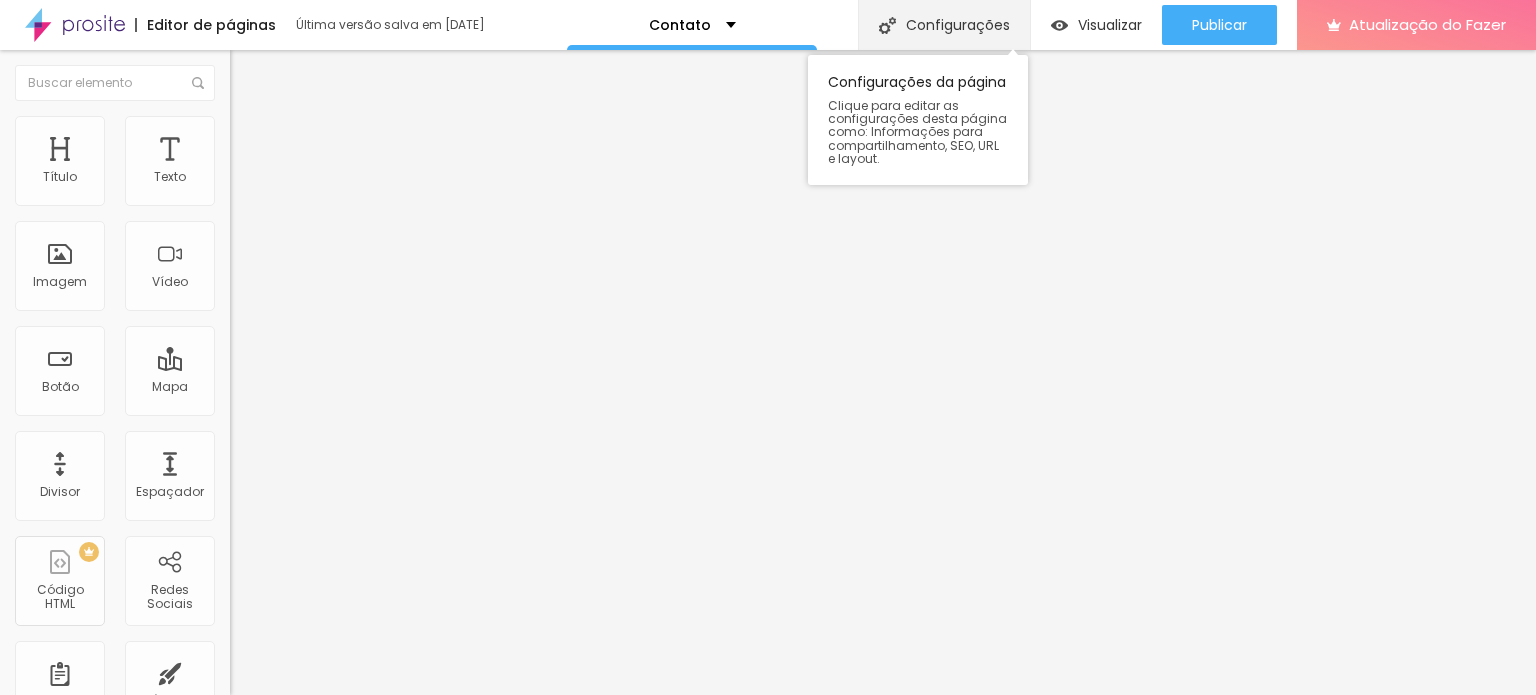 click on "Configurações" at bounding box center [958, 25] 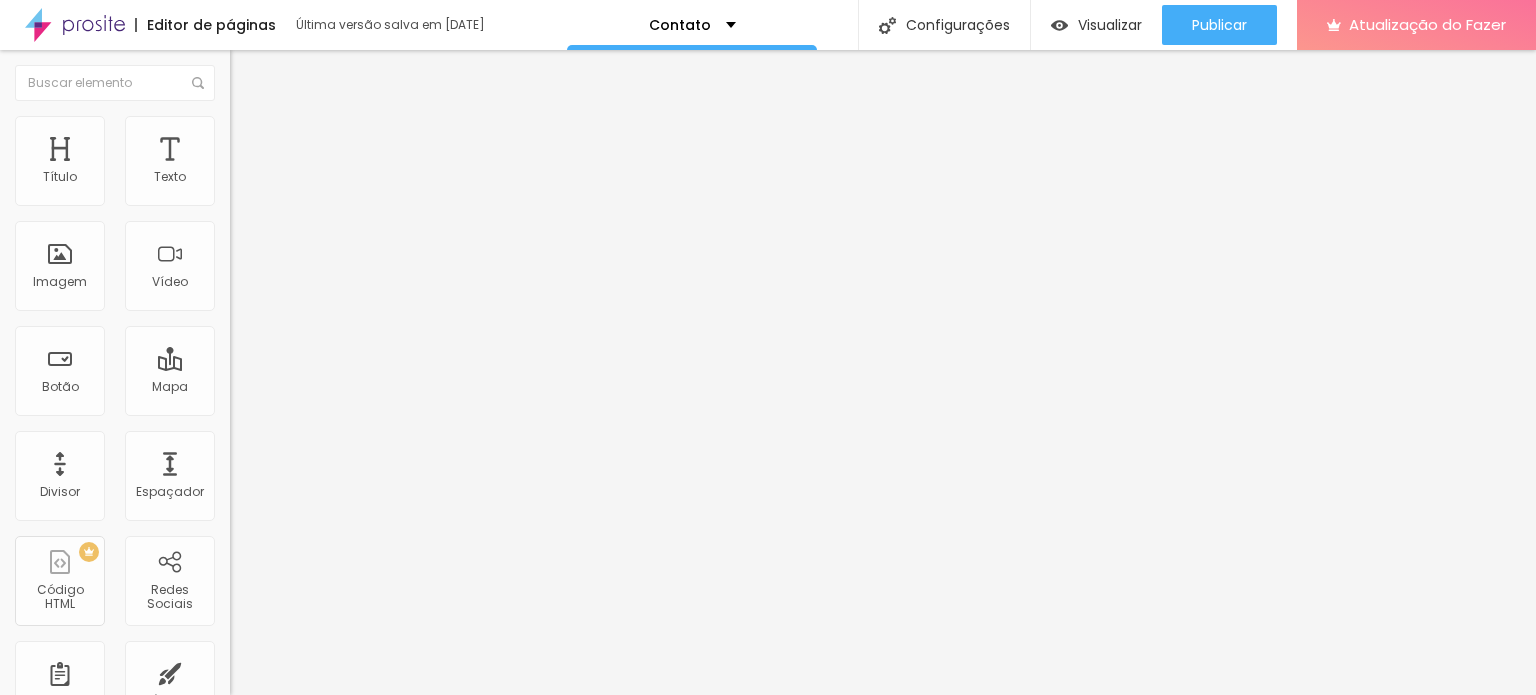 click on "SEO" at bounding box center [768, 755] 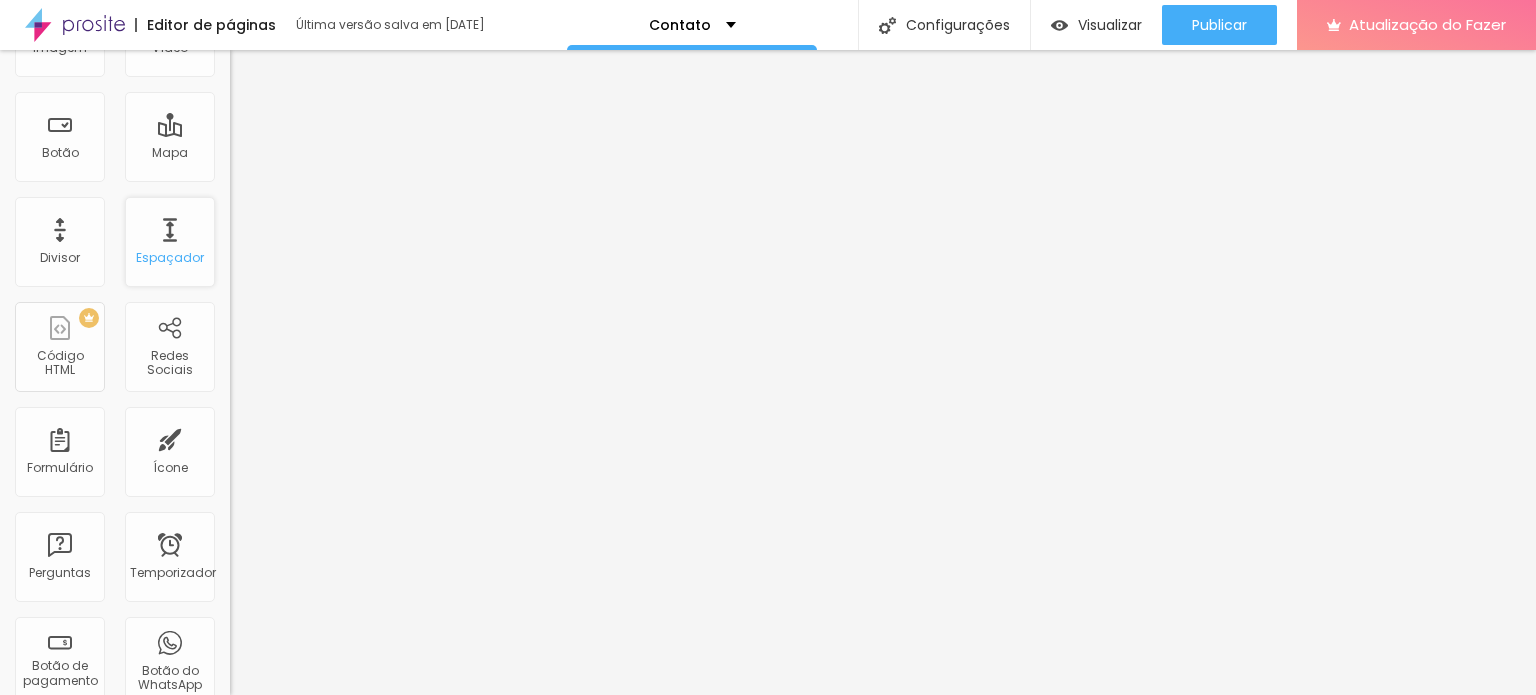 scroll, scrollTop: 0, scrollLeft: 0, axis: both 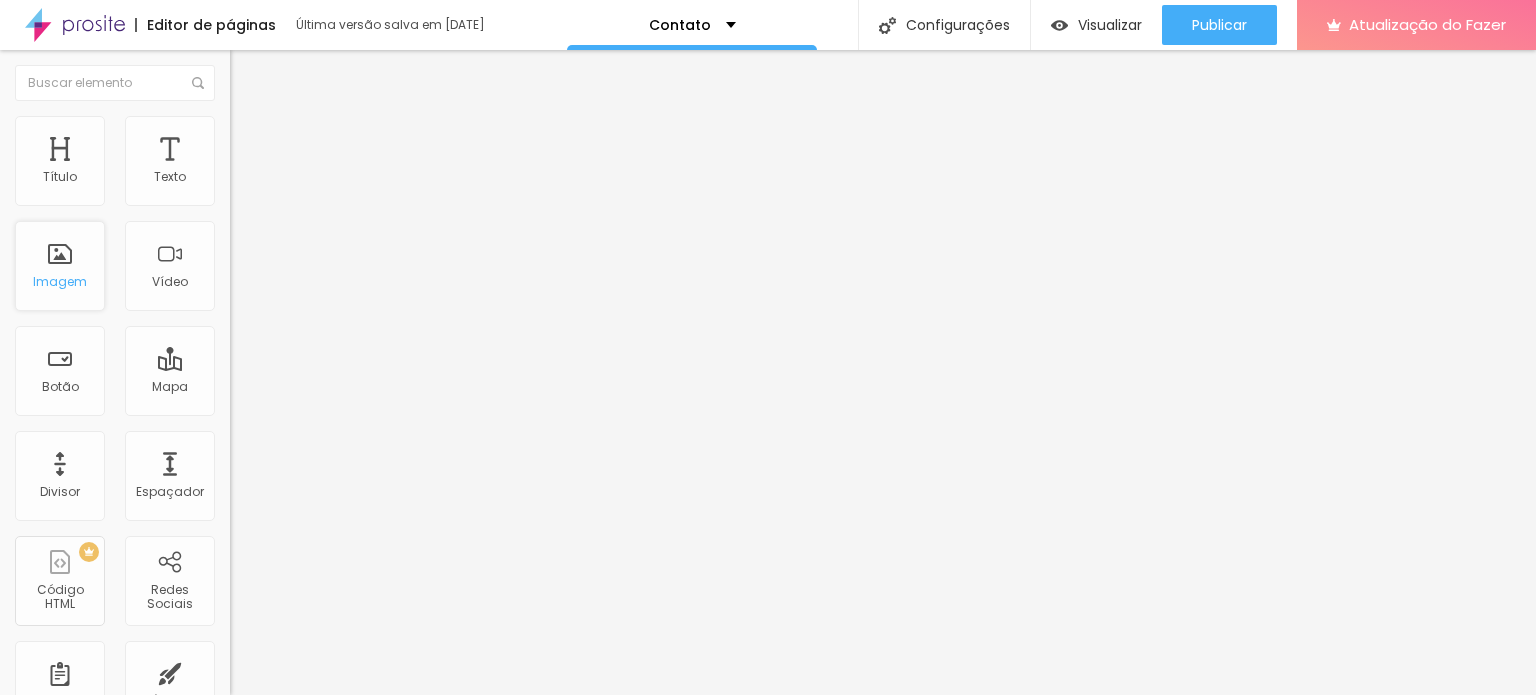 click on "Imagem" at bounding box center (60, 266) 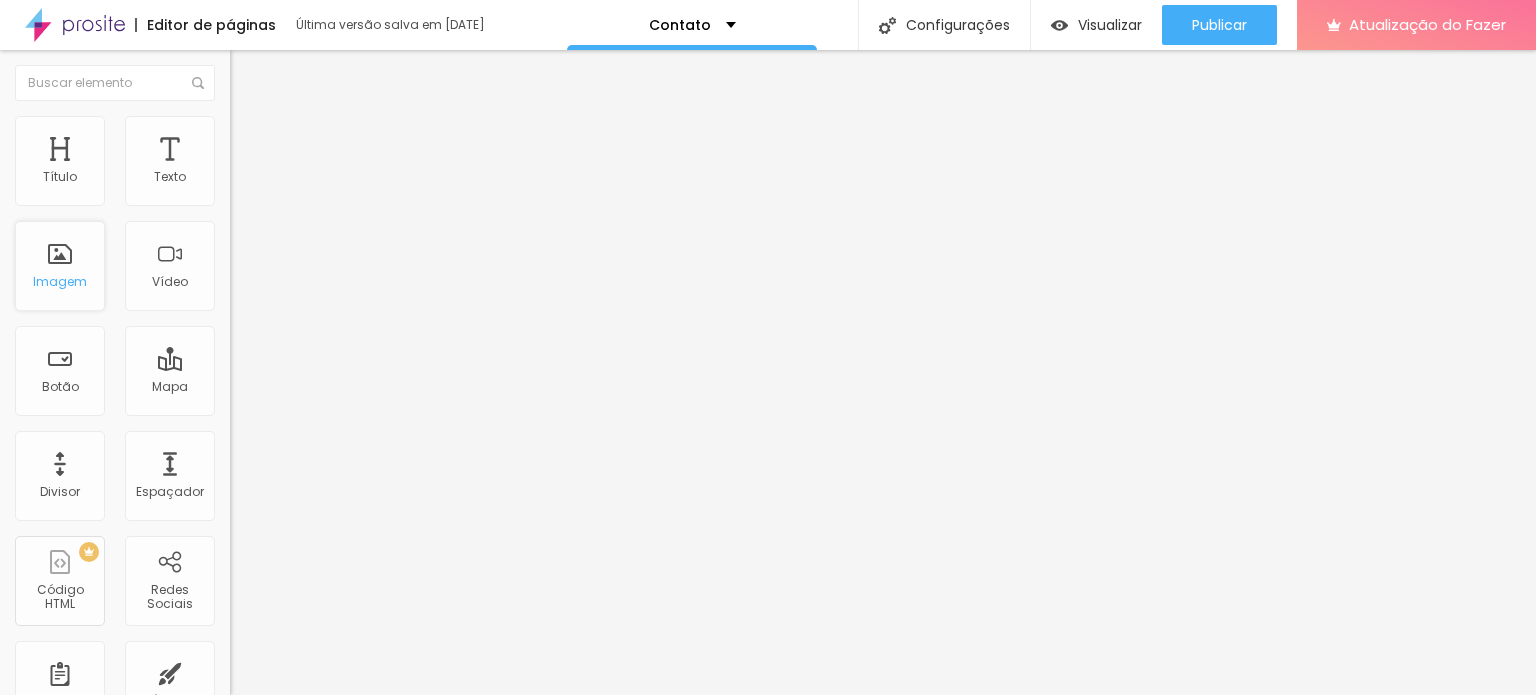 click on "Imagem" at bounding box center (60, 266) 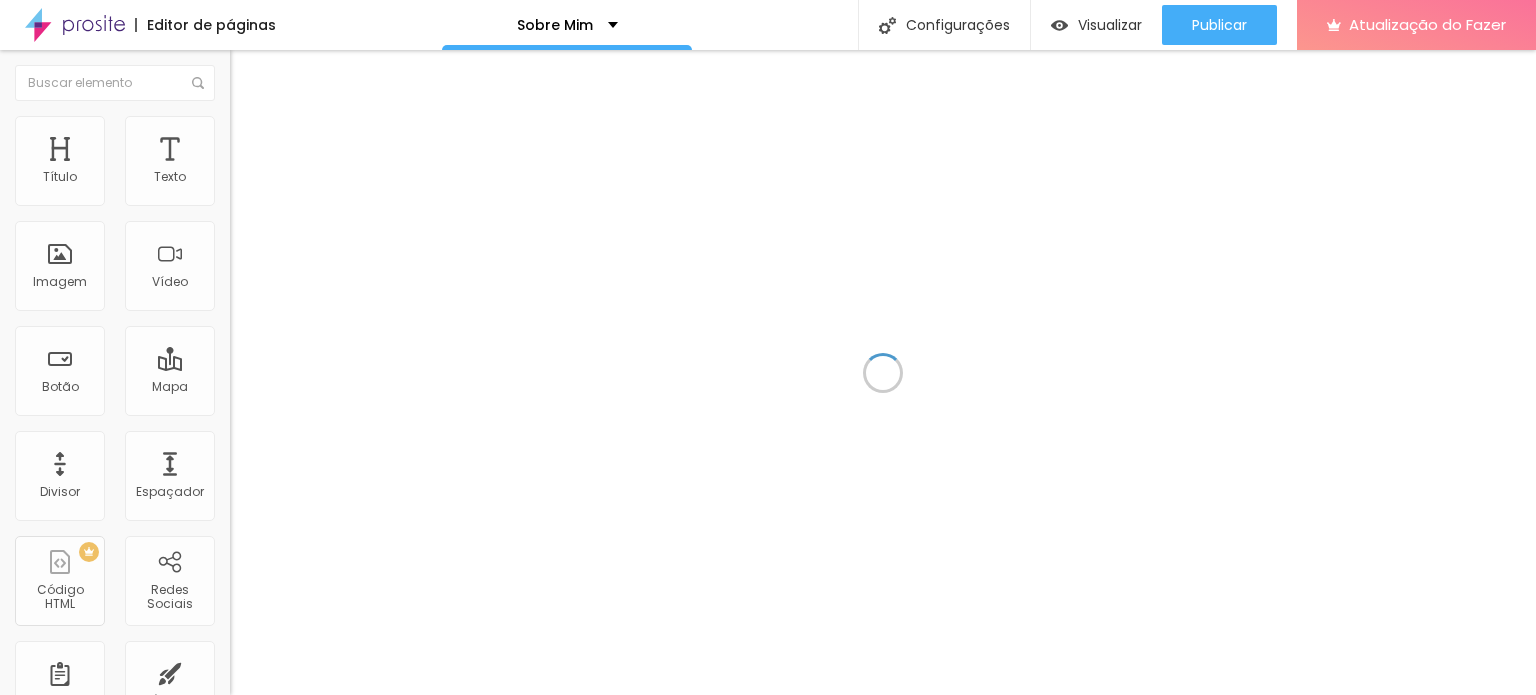 scroll, scrollTop: 0, scrollLeft: 0, axis: both 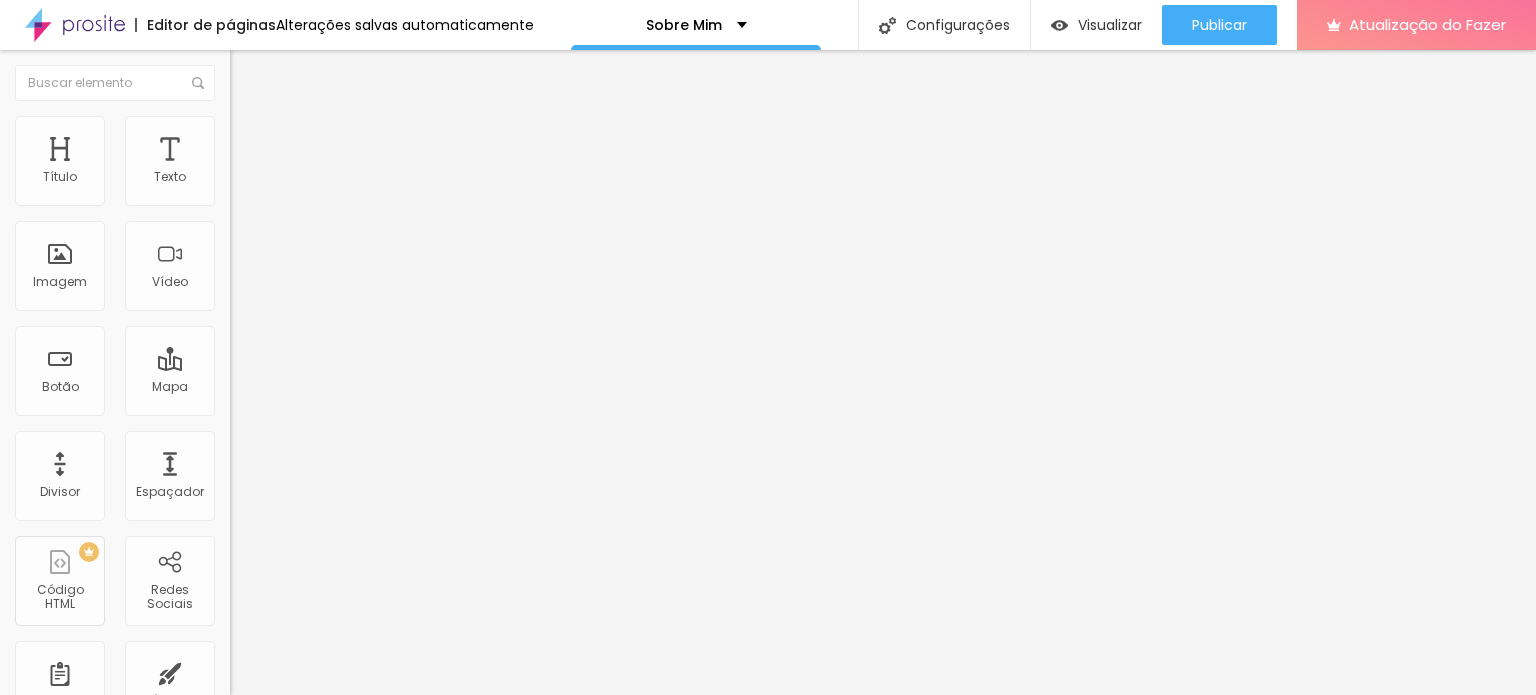 click at bounding box center [345, 163] 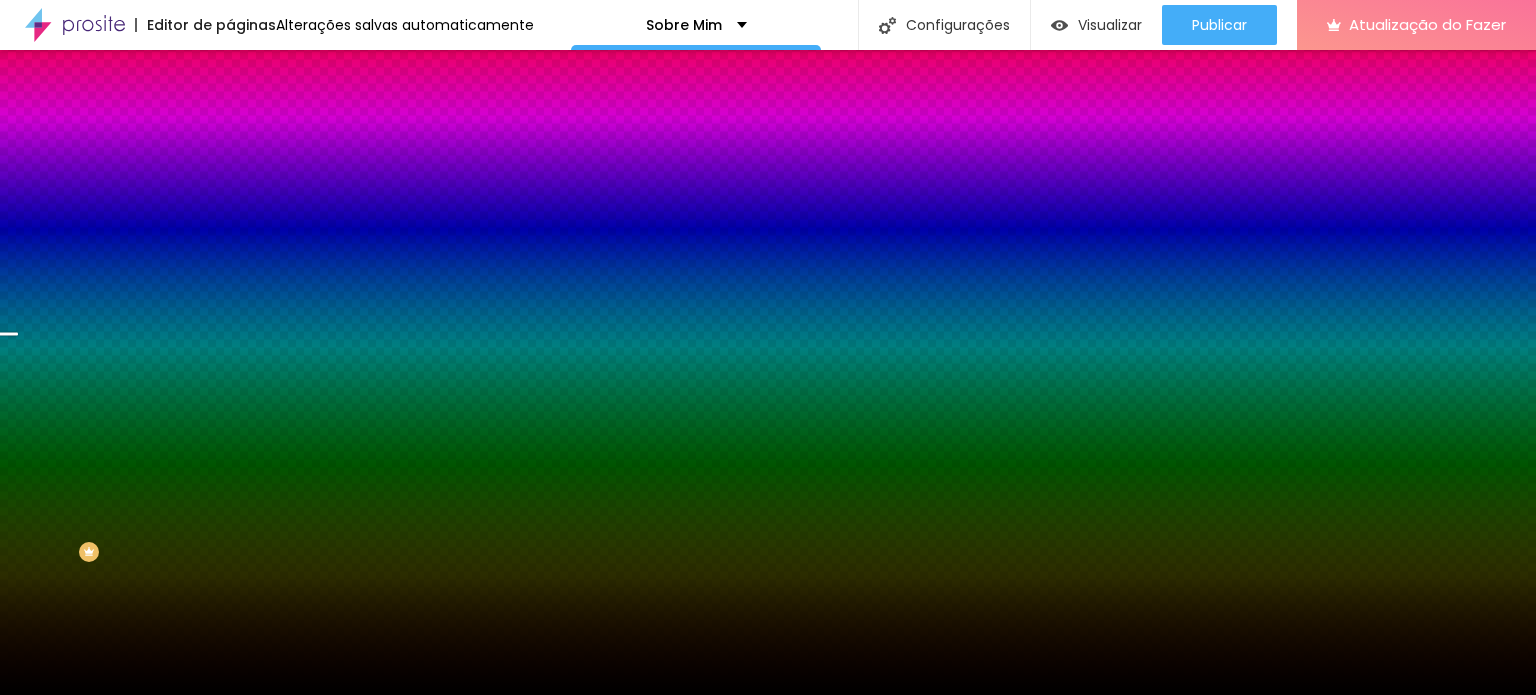 click at bounding box center (345, 175) 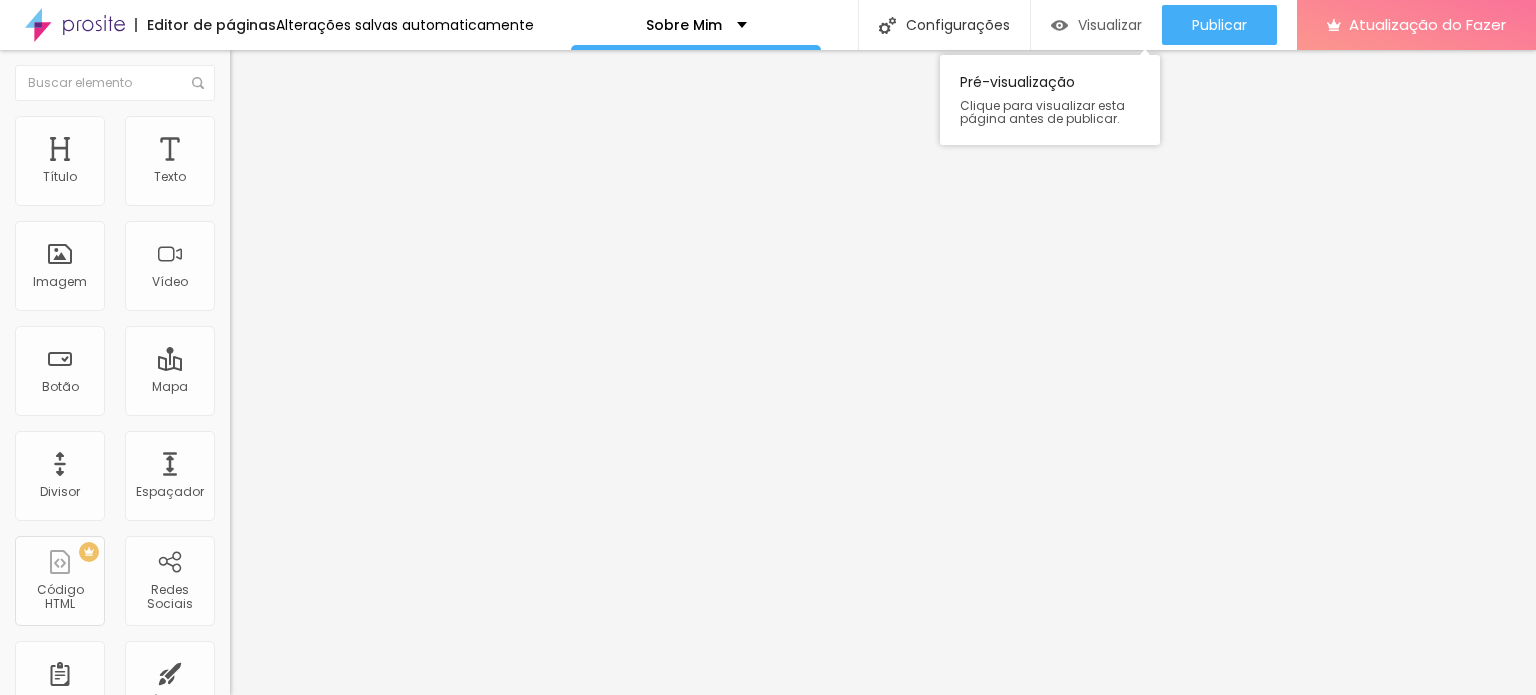 click on "Visualizar" at bounding box center (1110, 25) 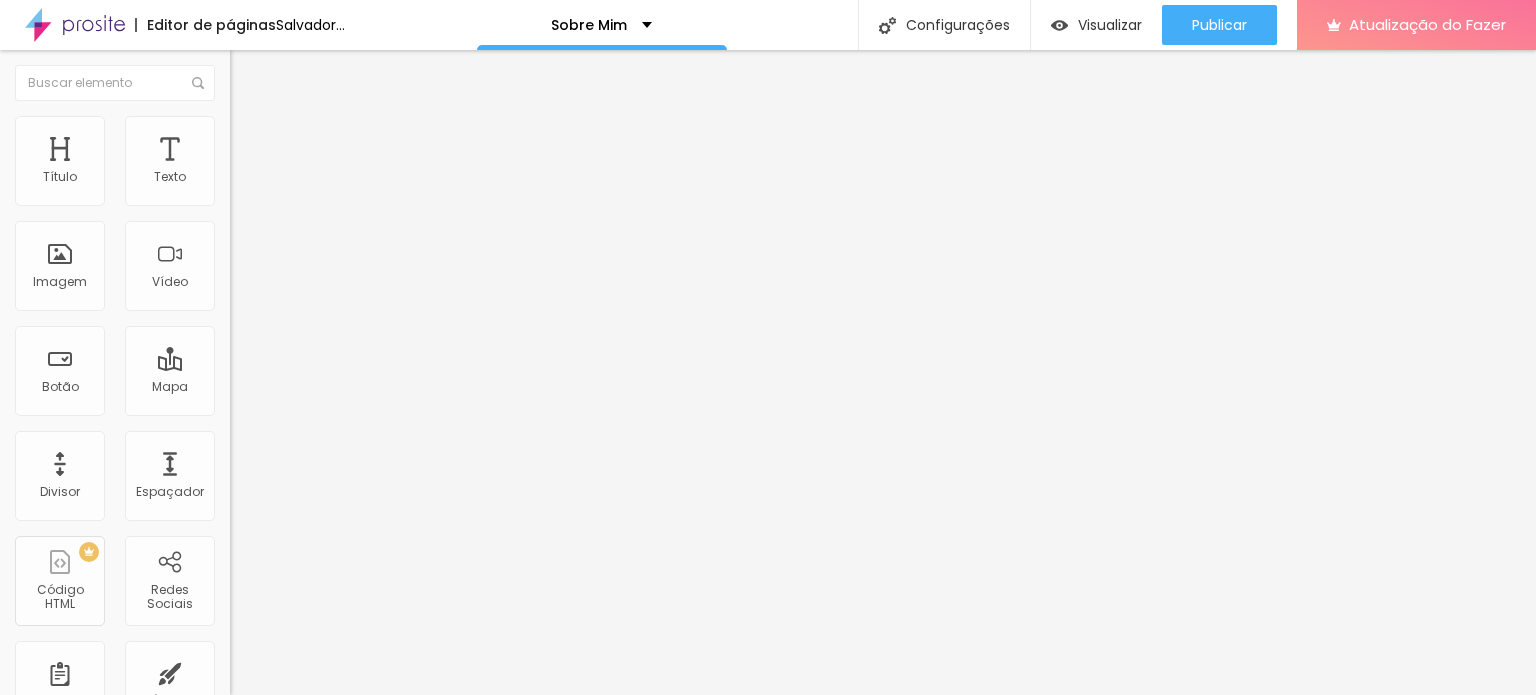 click on "Estilo" at bounding box center (345, 126) 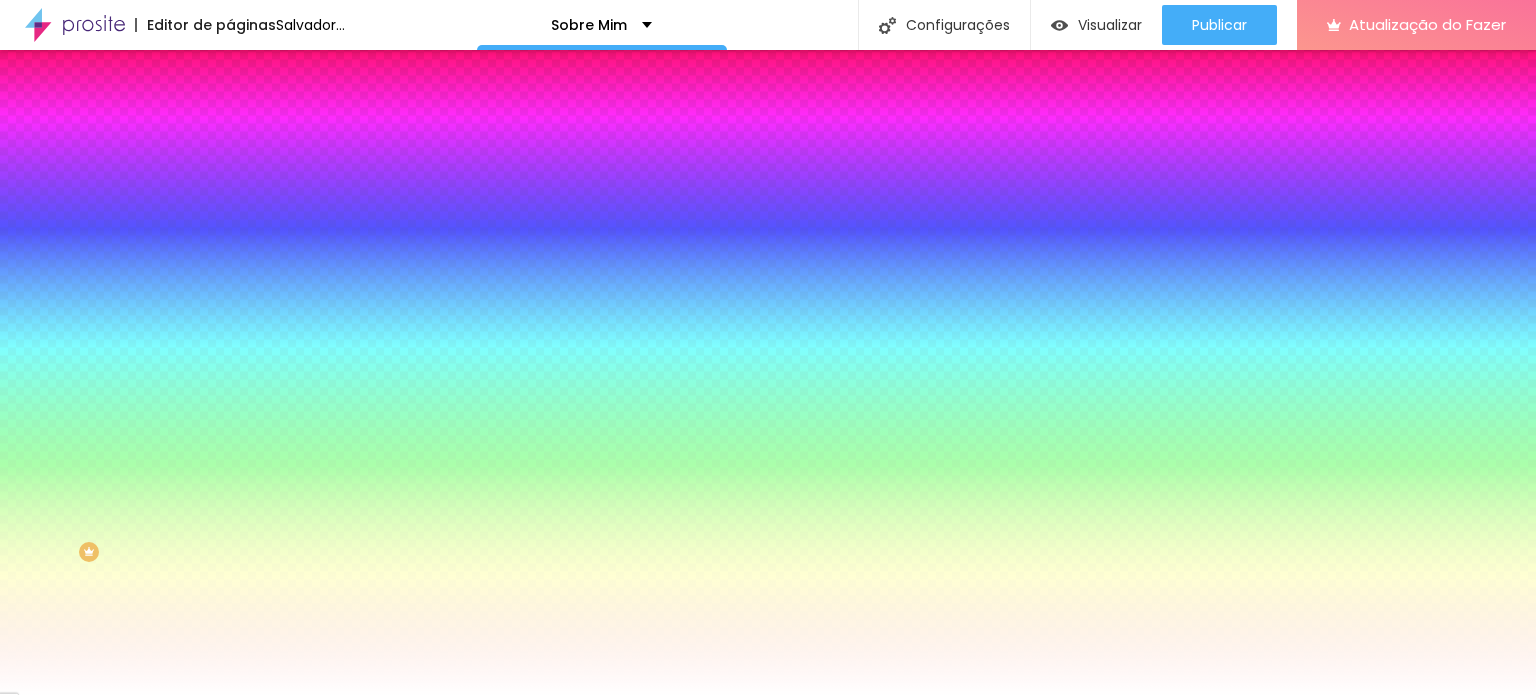 click on "Avançado" at bounding box center (345, 146) 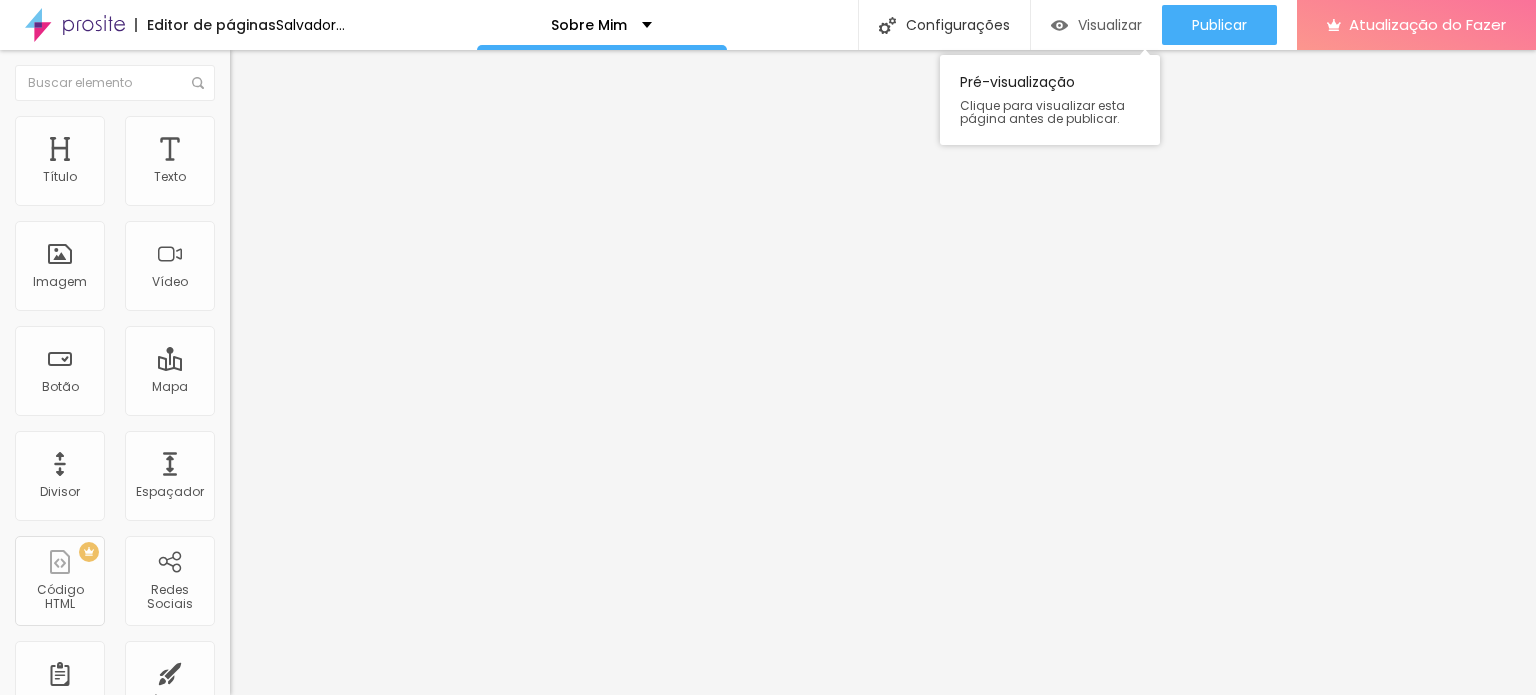 click on "Visualizar" at bounding box center (1096, 25) 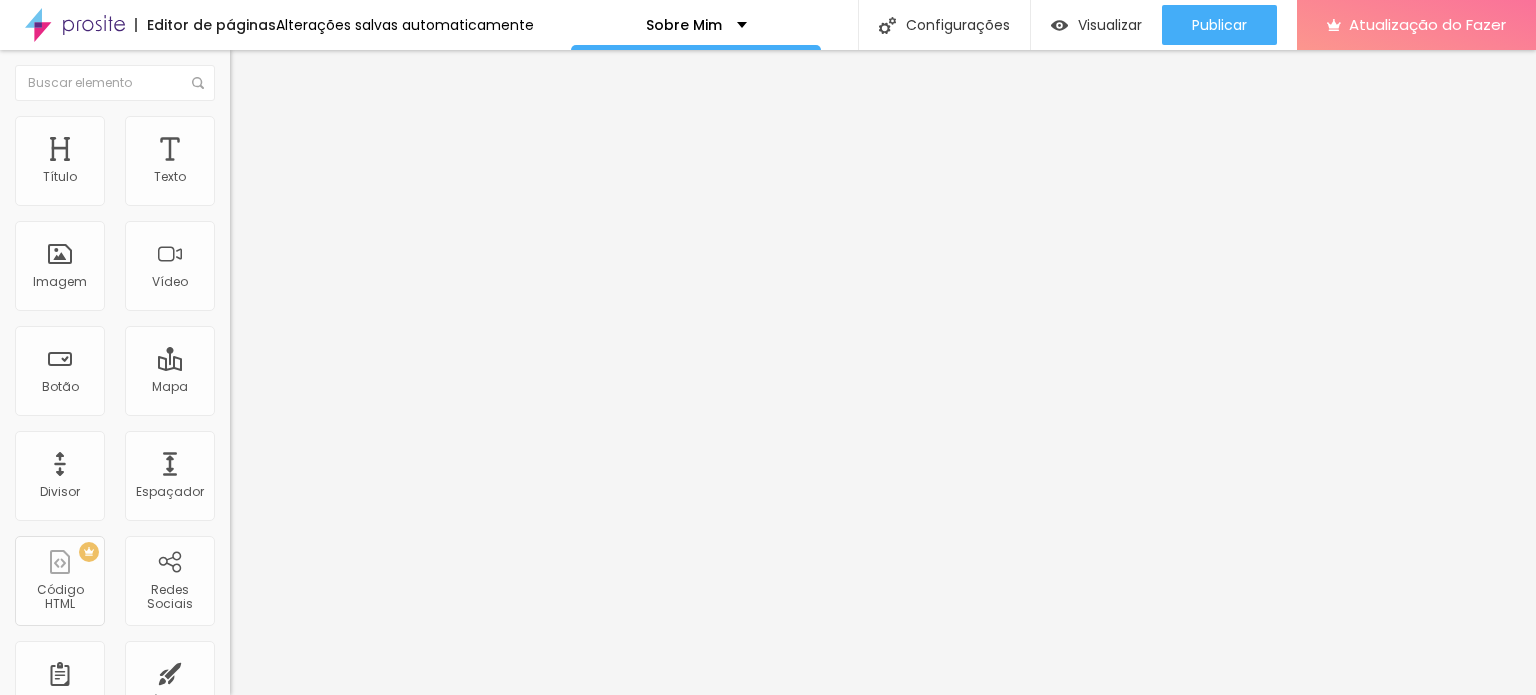 click on "Trocar imagem" at bounding box center (290, 163) 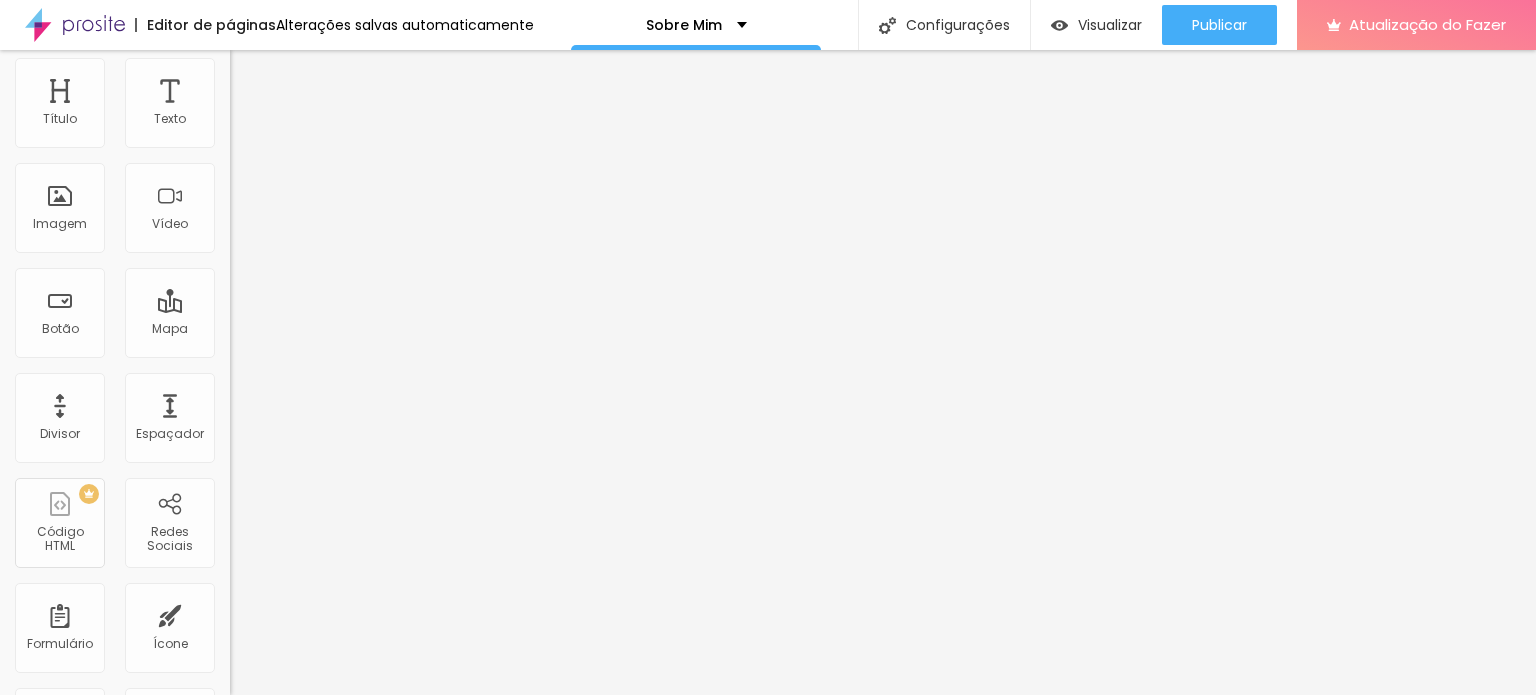 scroll, scrollTop: 0, scrollLeft: 0, axis: both 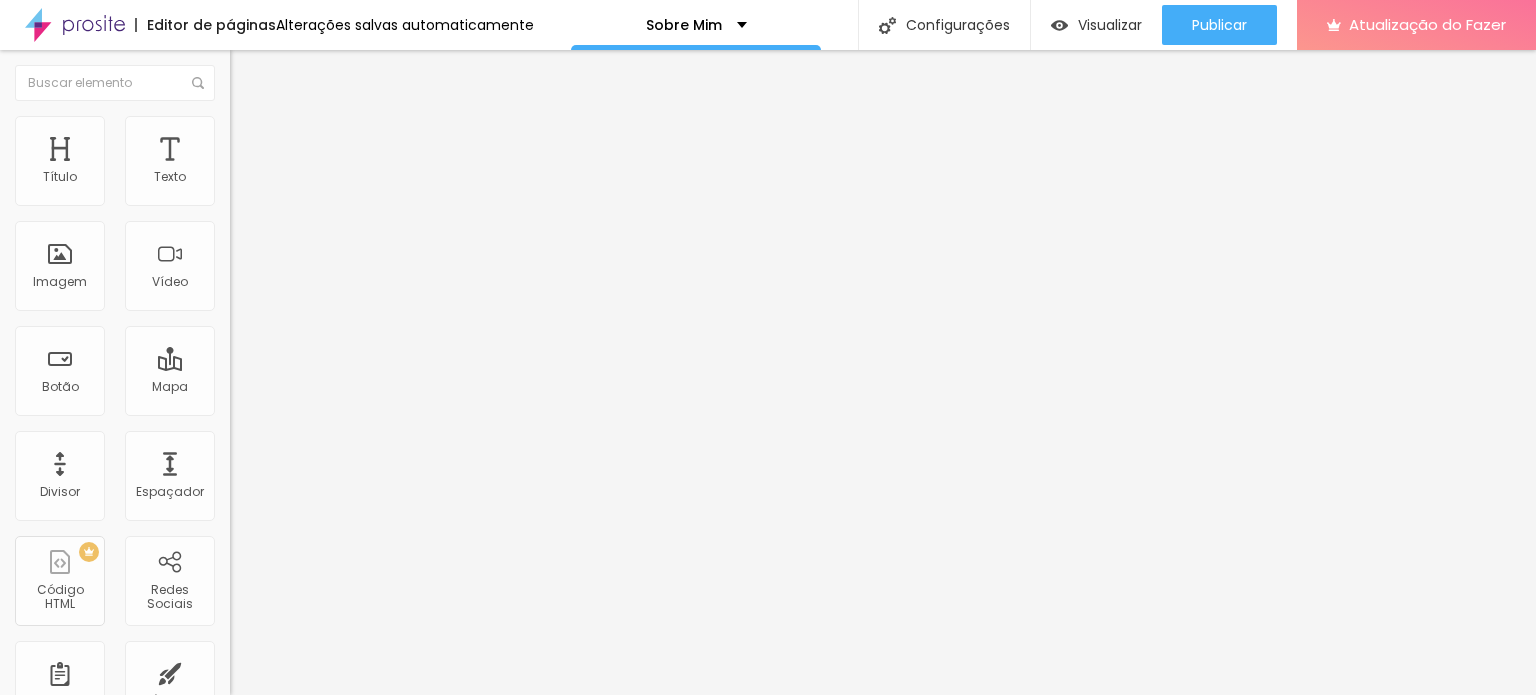 click on "Estilo Avançado" at bounding box center (345, 116) 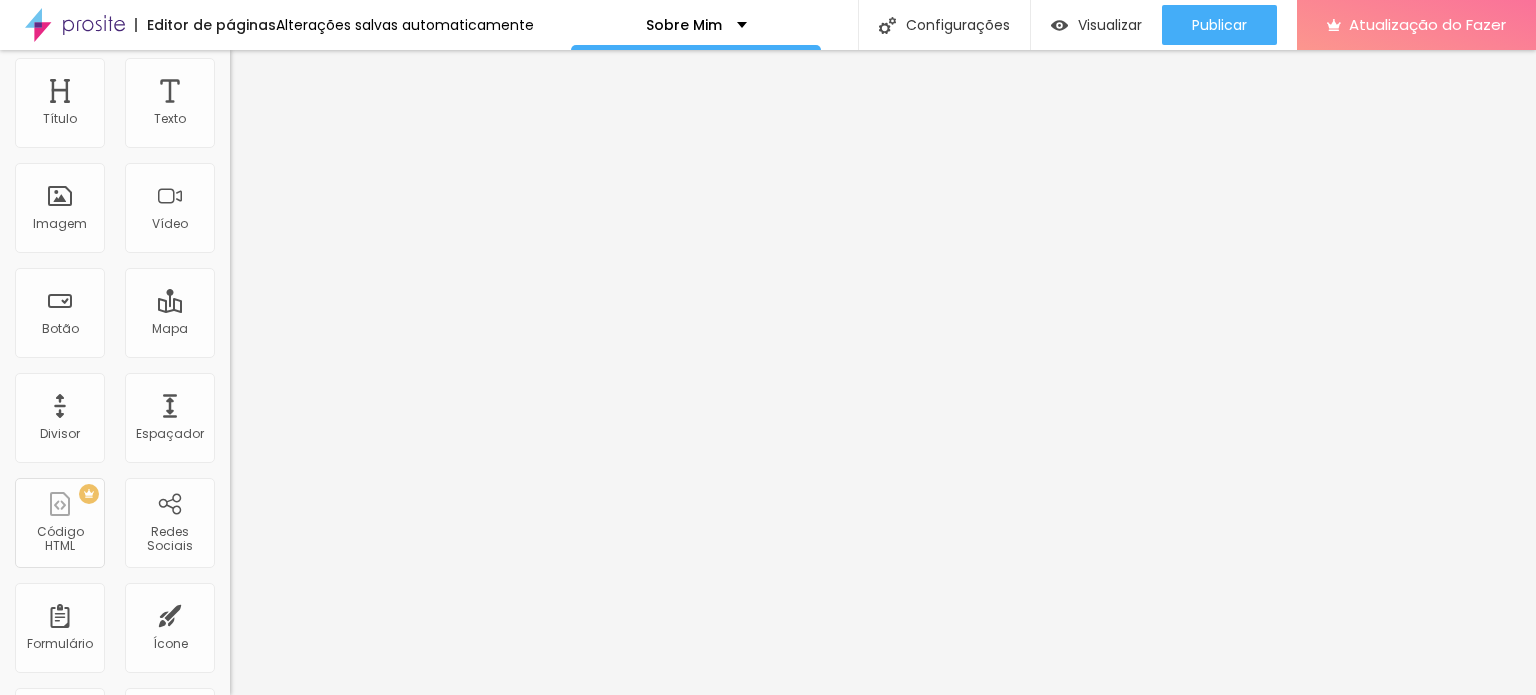 scroll, scrollTop: 57, scrollLeft: 0, axis: vertical 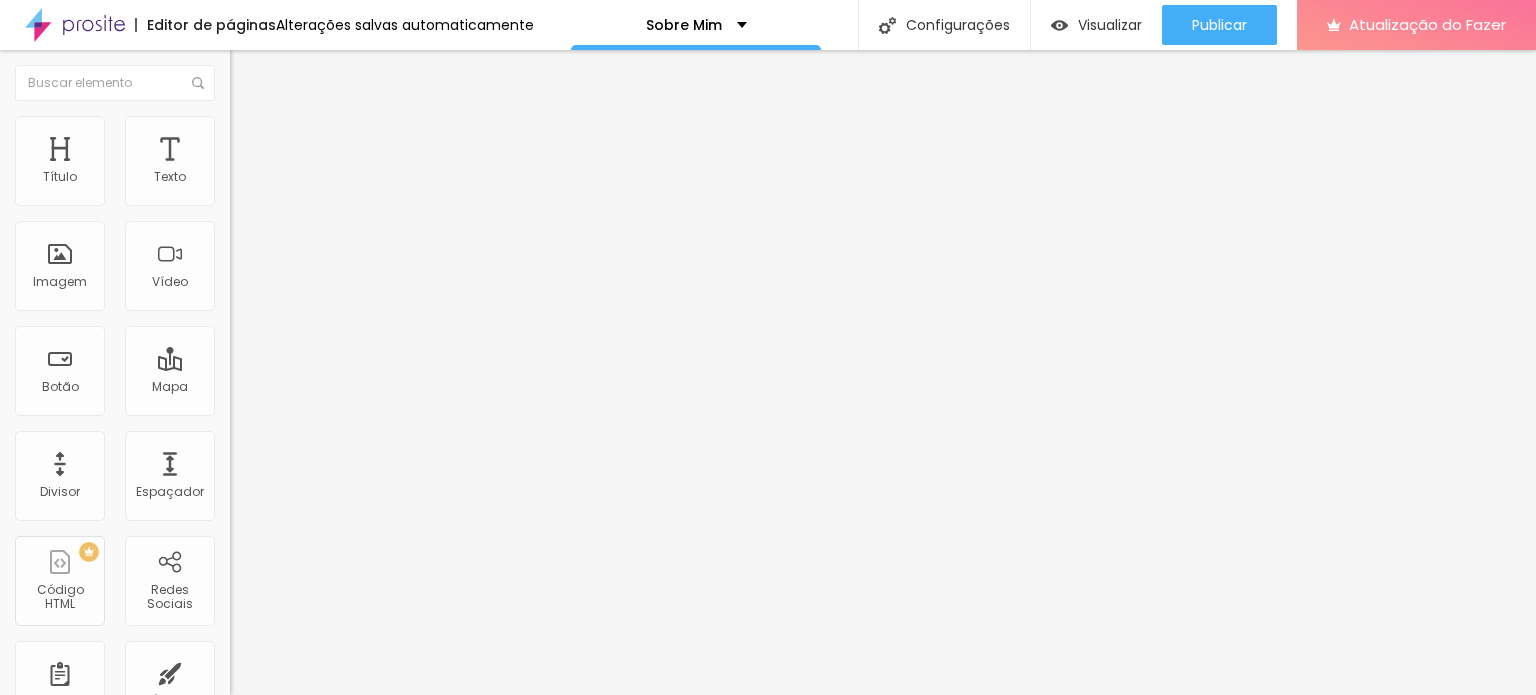 click on "Estilo" at bounding box center [263, 109] 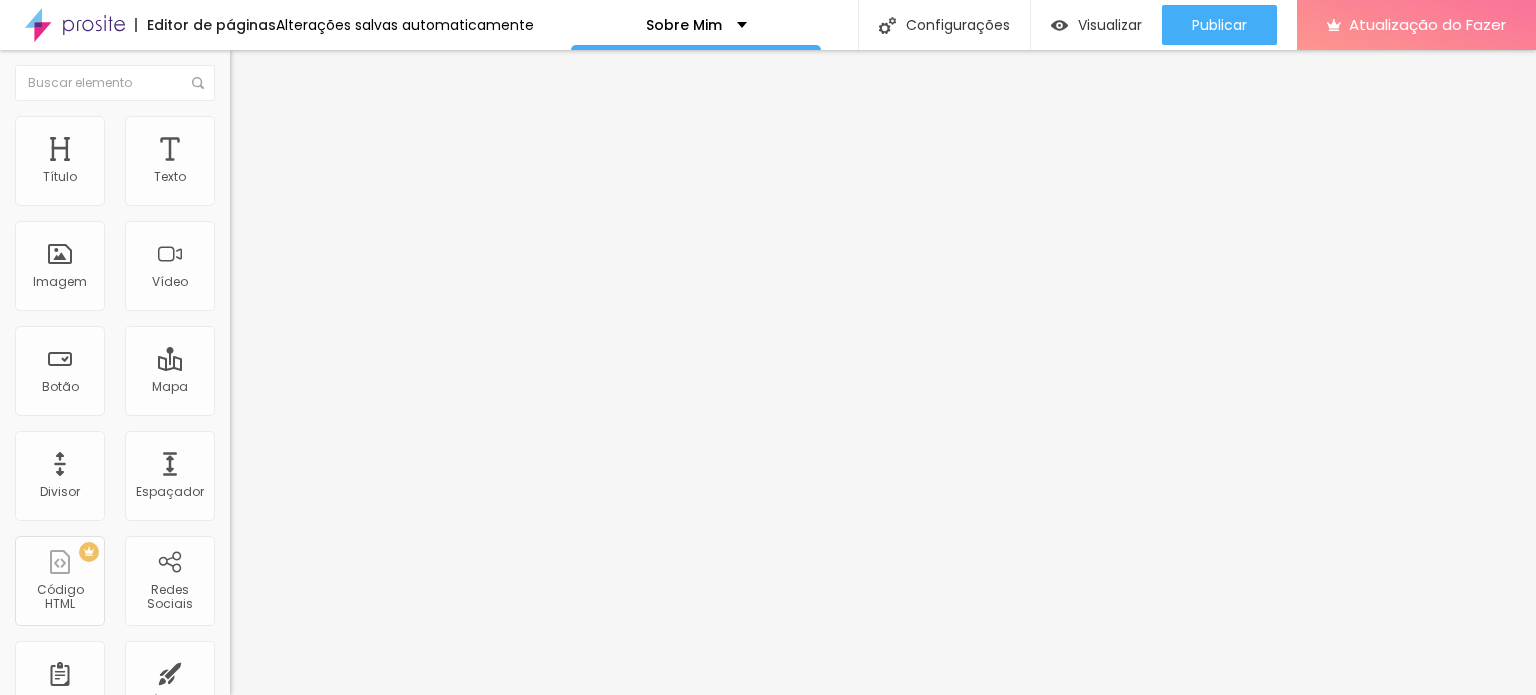 scroll, scrollTop: 0, scrollLeft: 0, axis: both 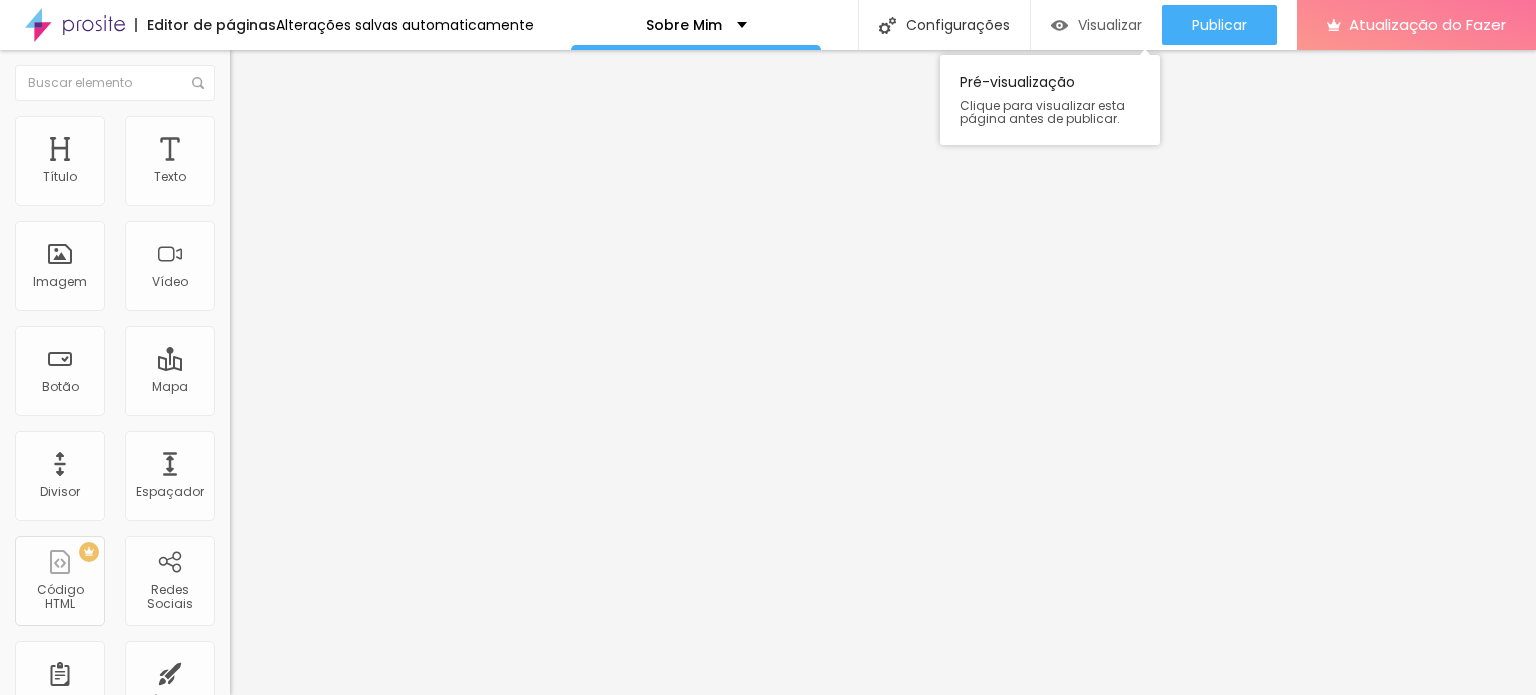 click on "Visualizar" at bounding box center [1110, 25] 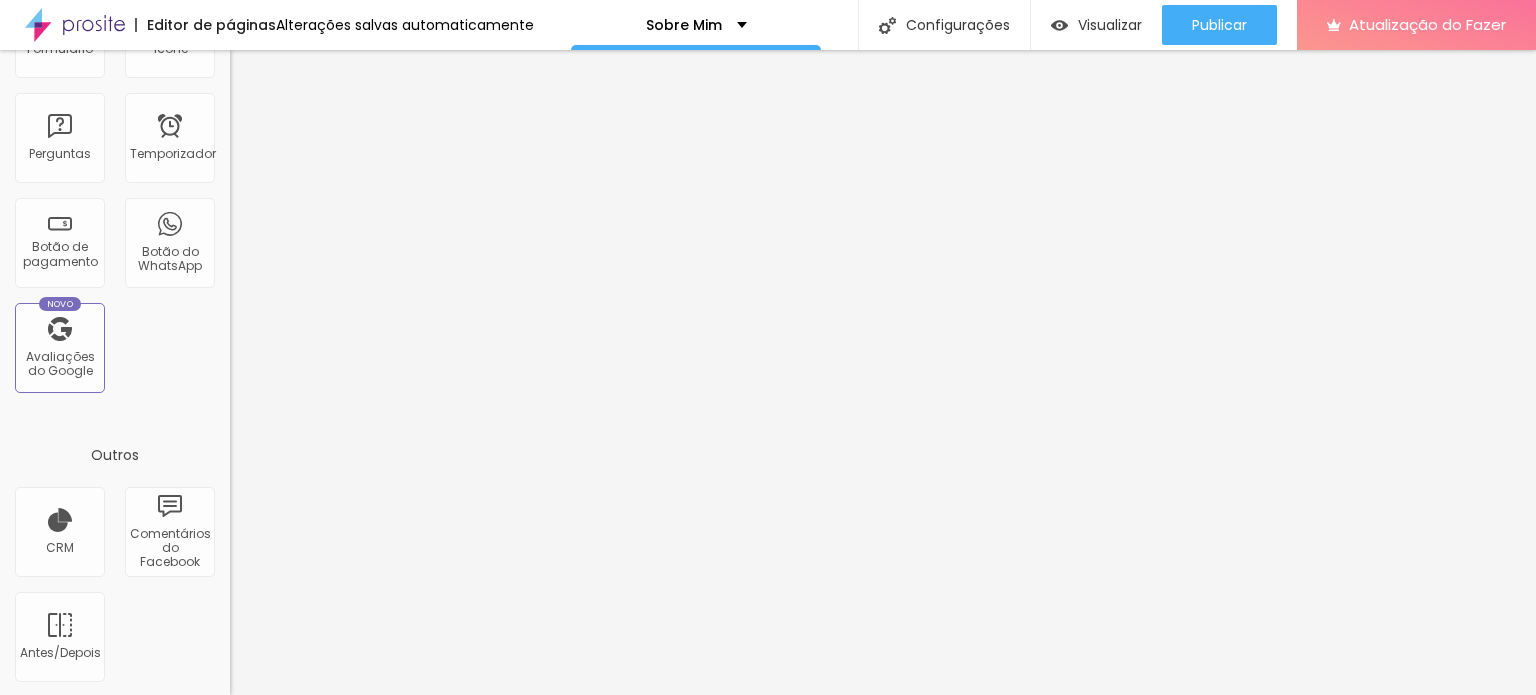 scroll, scrollTop: 0, scrollLeft: 0, axis: both 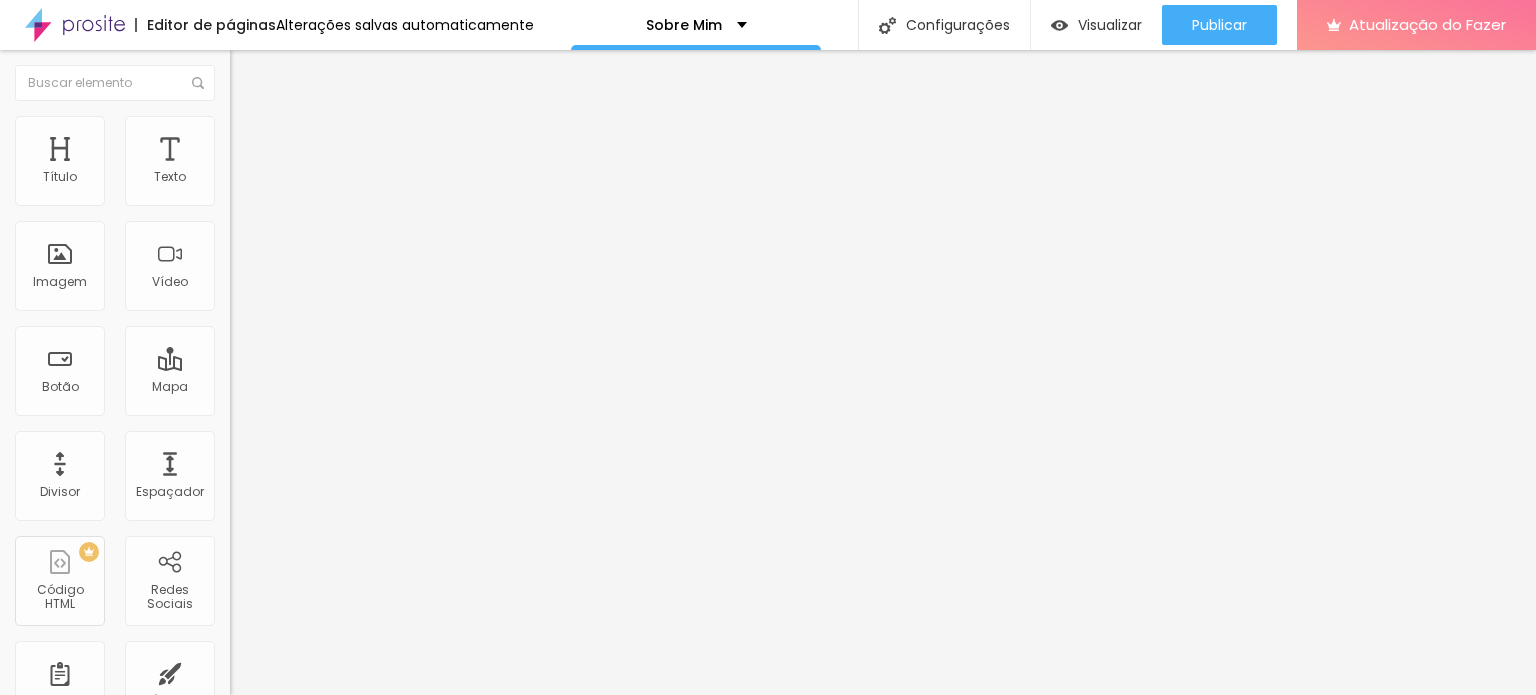 click on "Conteúdo Estilo Avançado" at bounding box center [345, 126] 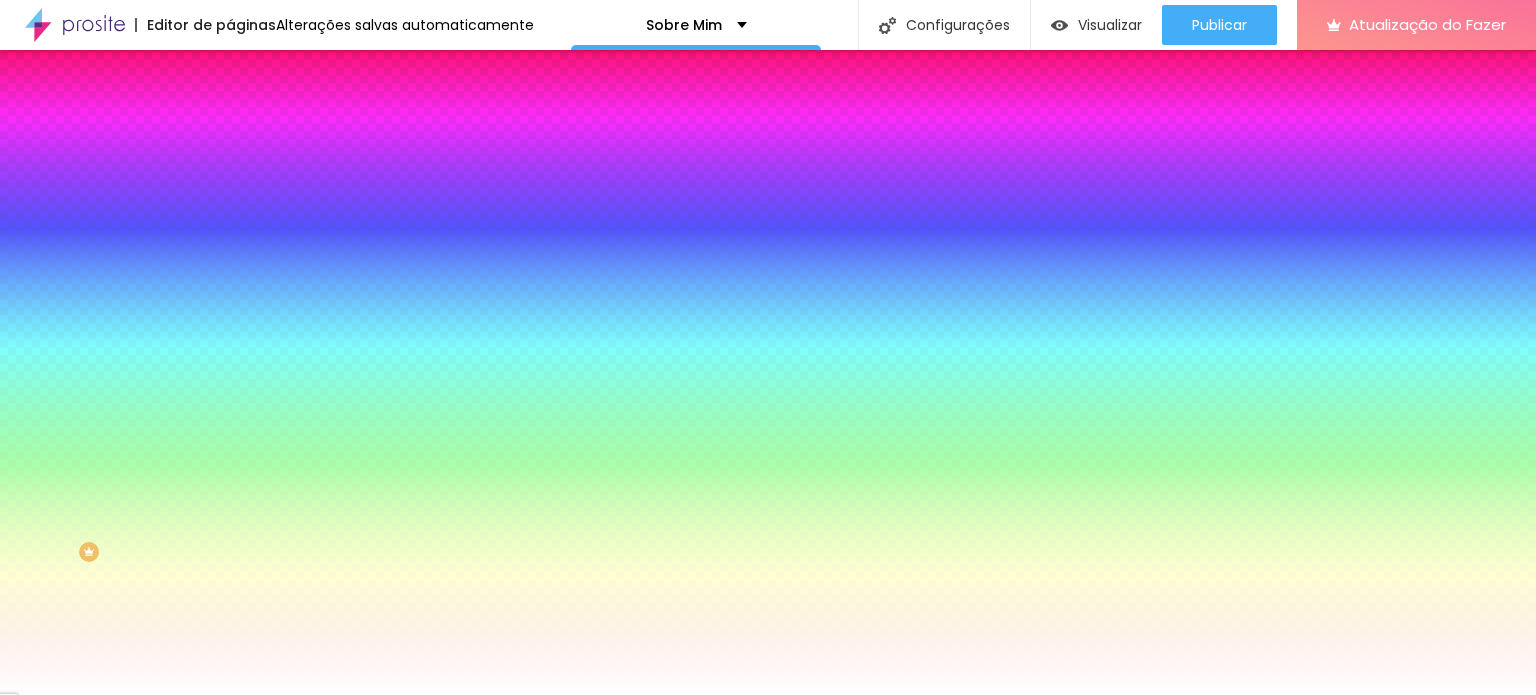 click at bounding box center [345, 191] 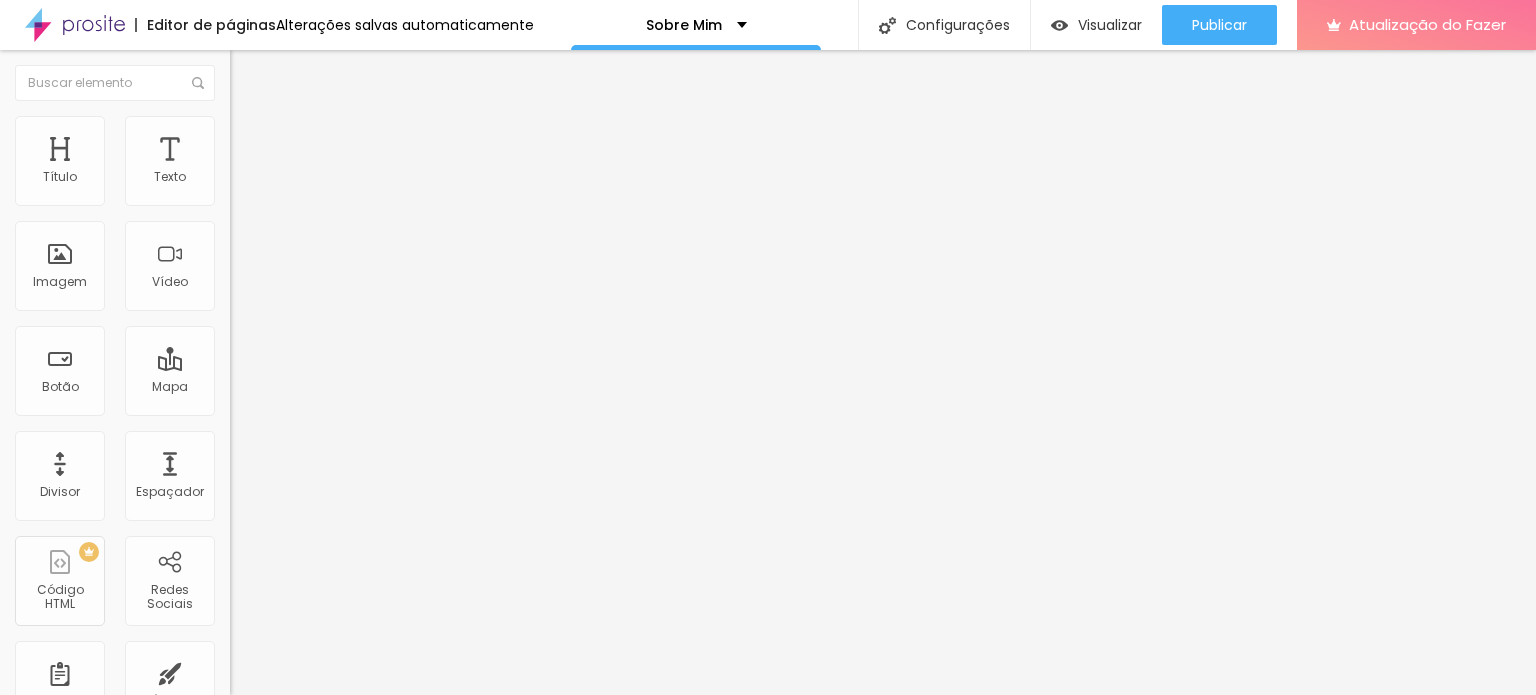 click on "Avançado" at bounding box center (345, 126) 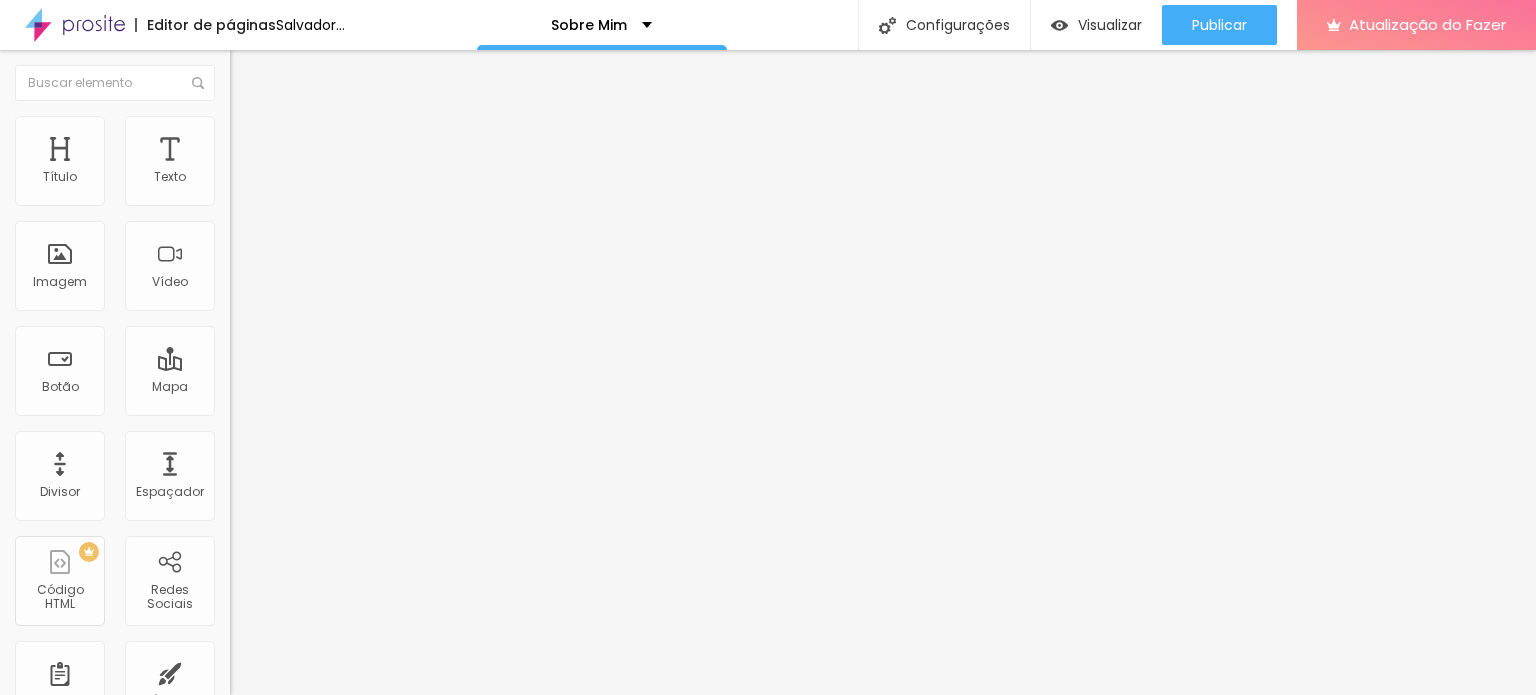click on "Estilo" at bounding box center [345, 126] 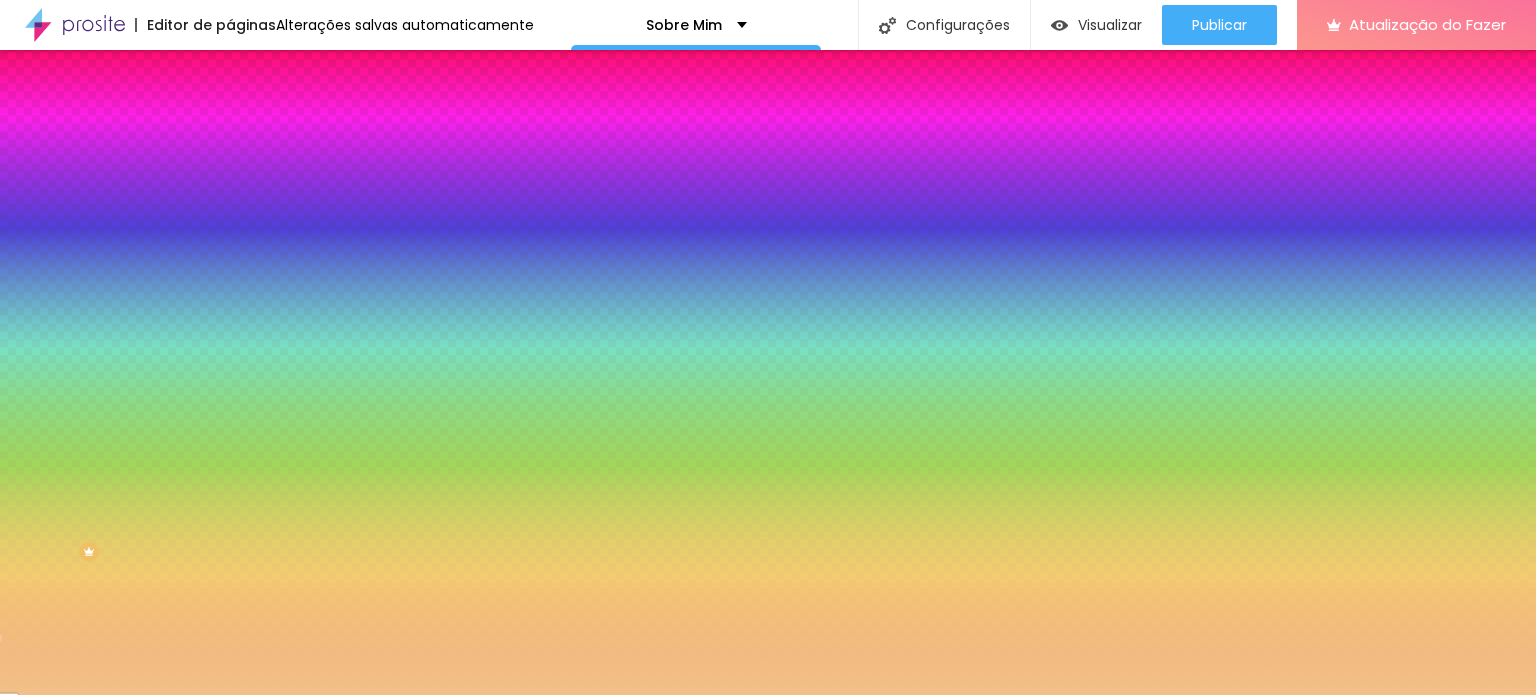 click at bounding box center [345, 191] 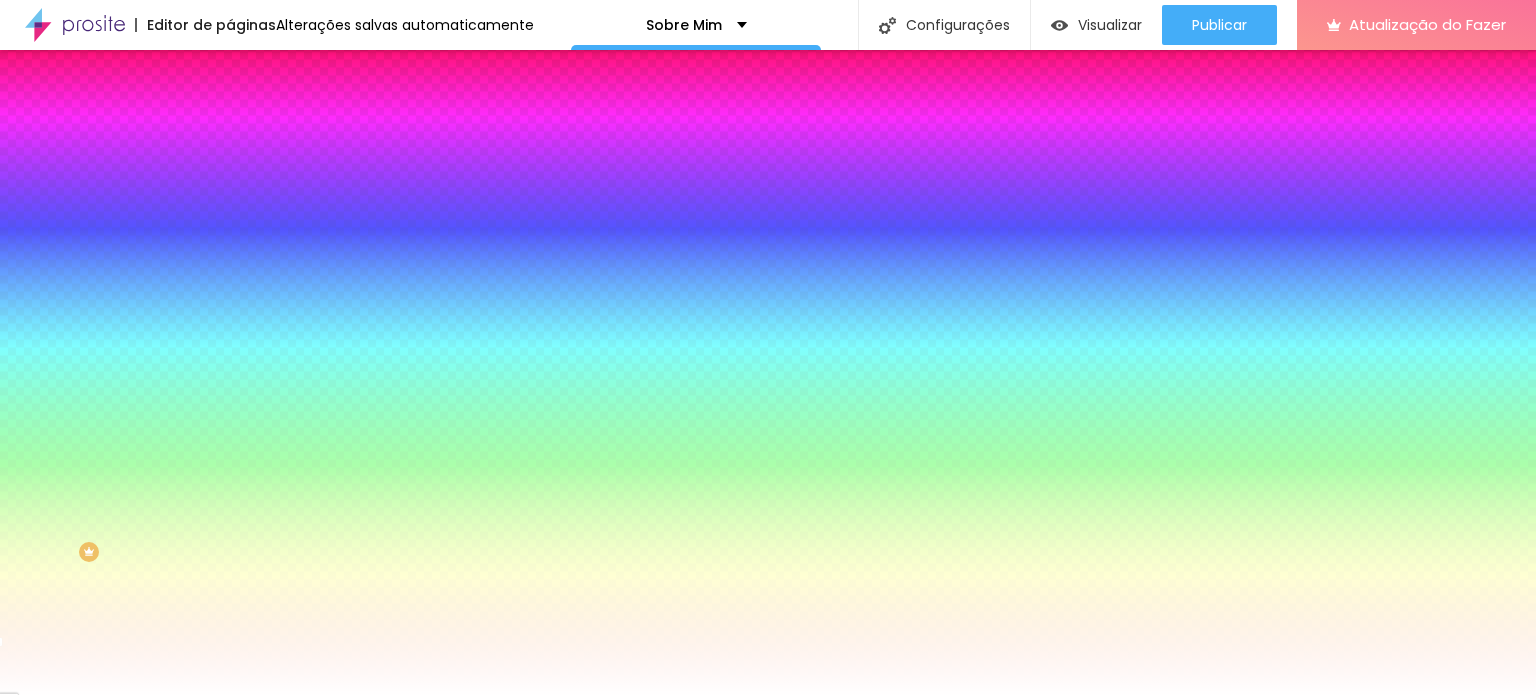 type on "#FFFFFF" 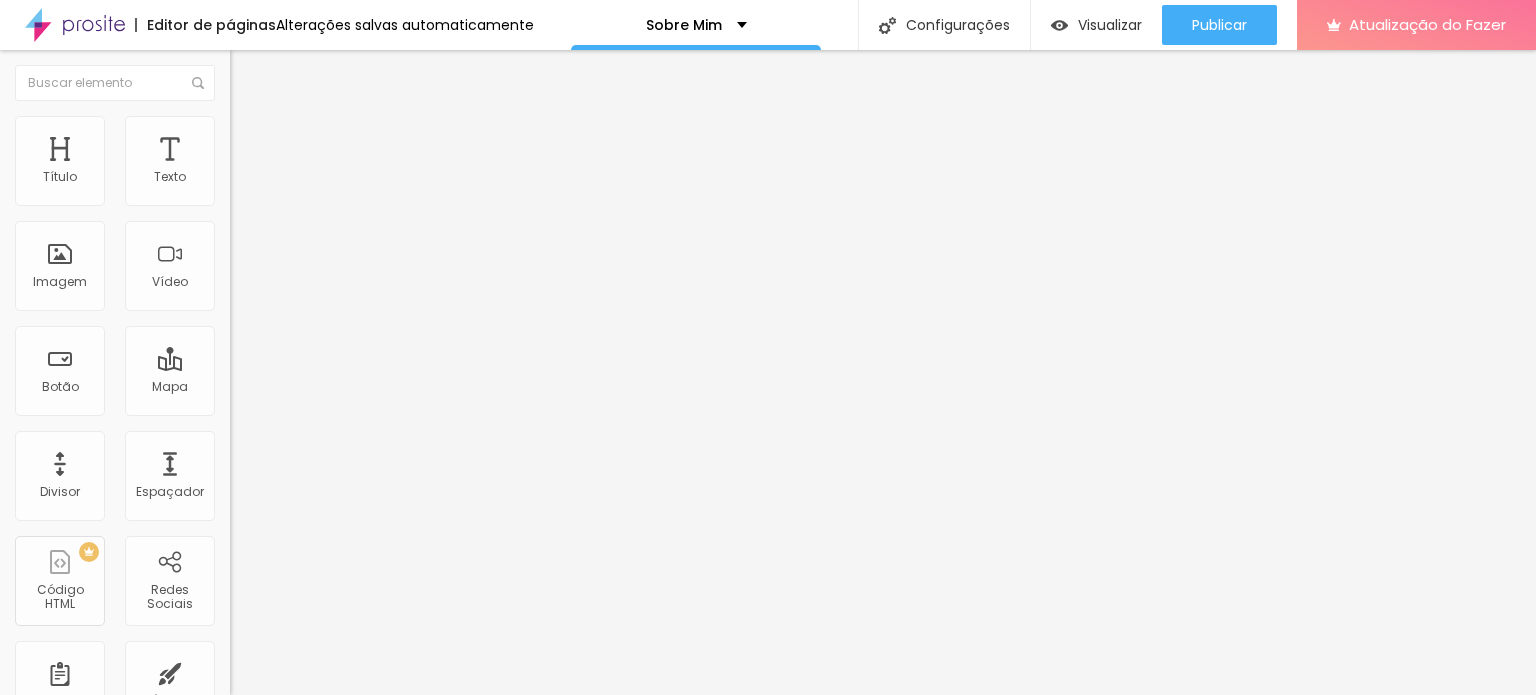 click on "Trocar imagem" at bounding box center (284, 163) 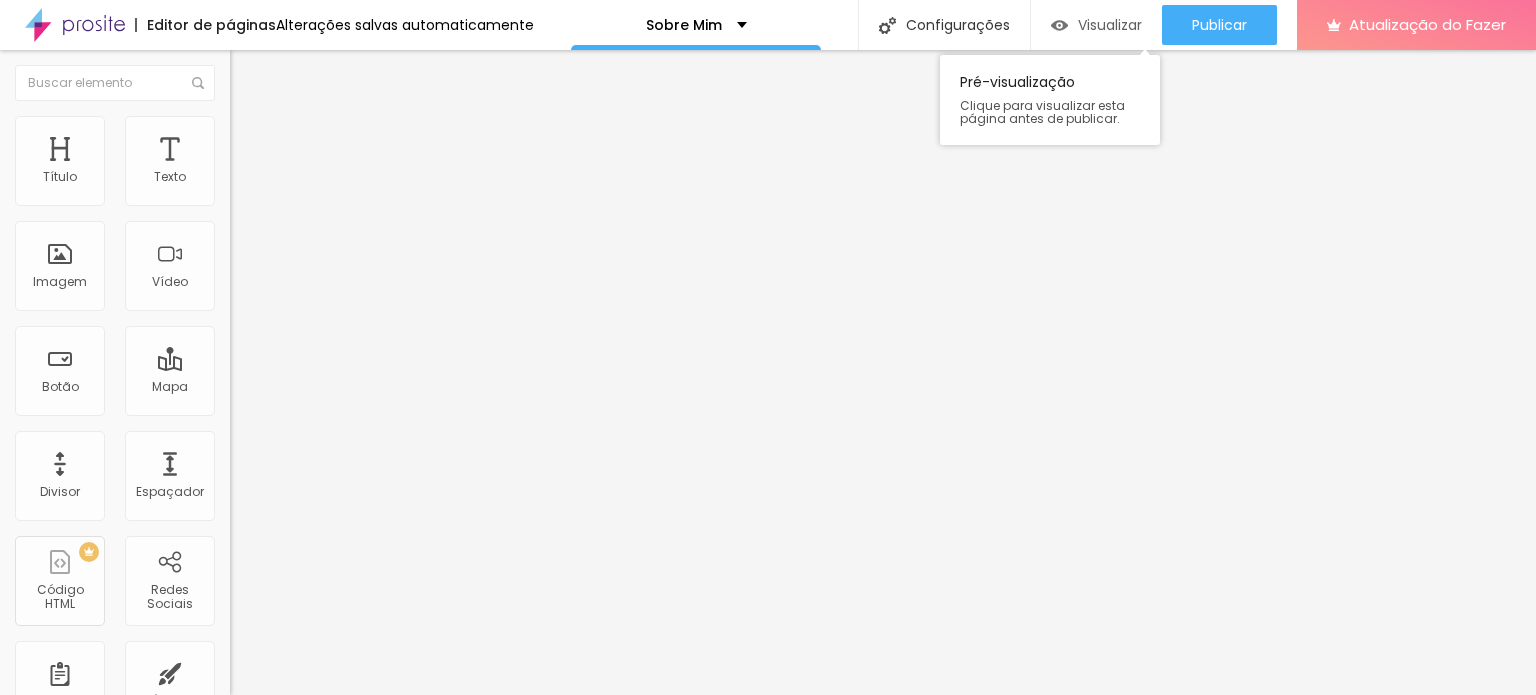 click on "Visualizar" at bounding box center [1110, 25] 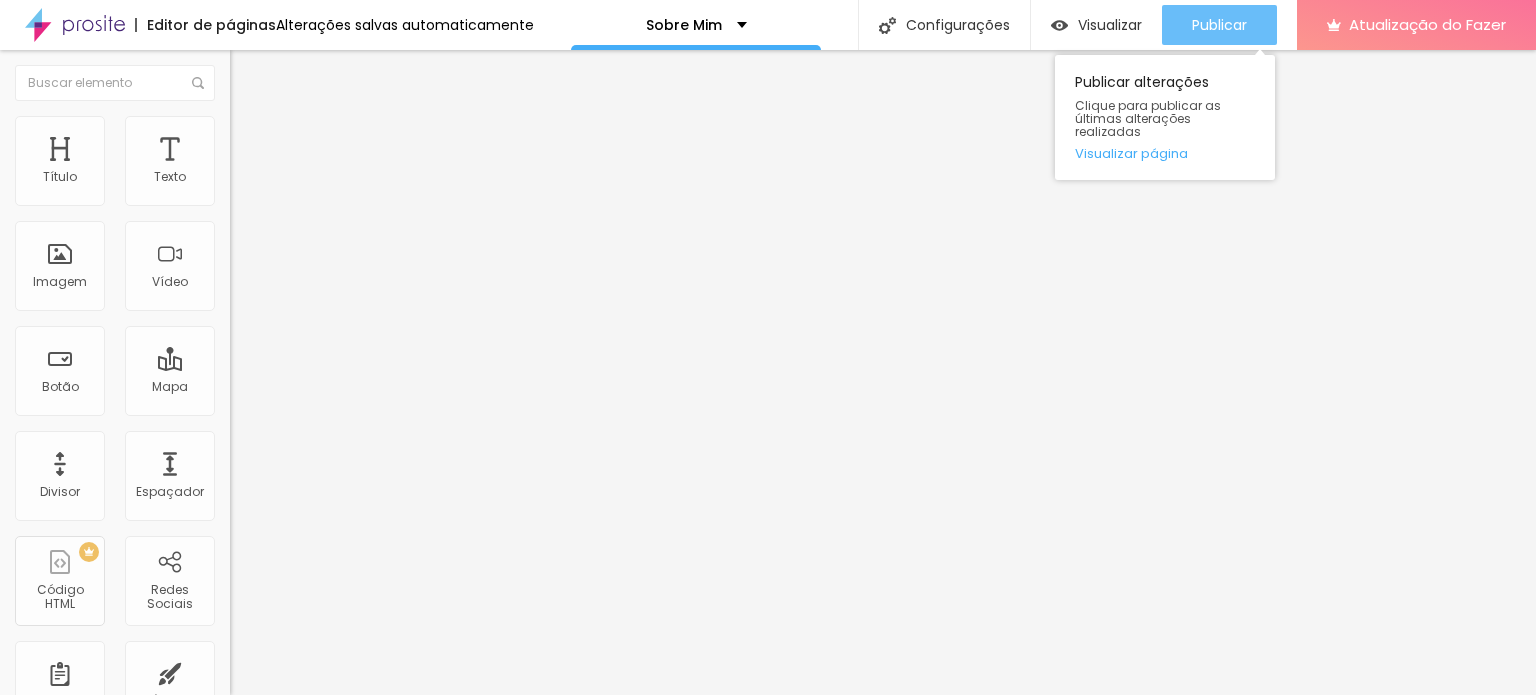click on "Publicar" at bounding box center [1219, 25] 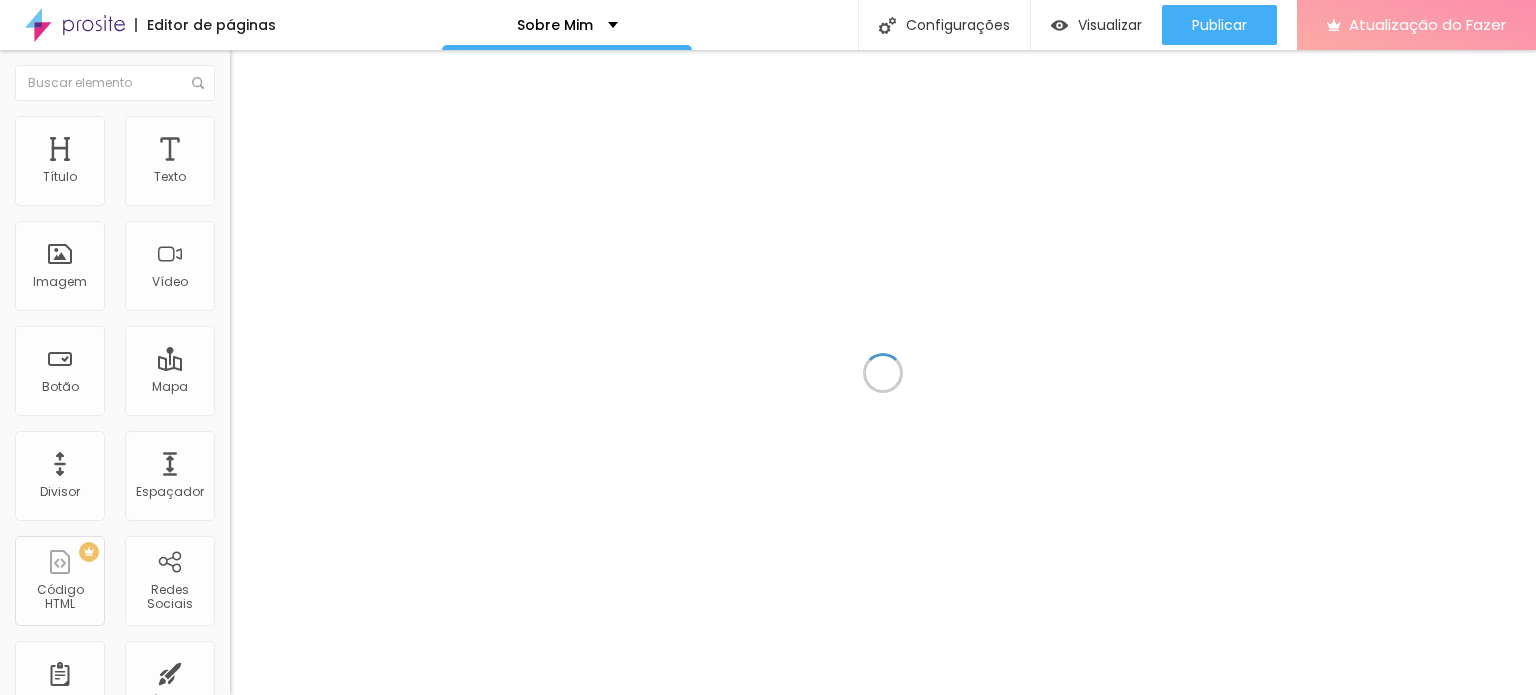 scroll, scrollTop: 0, scrollLeft: 0, axis: both 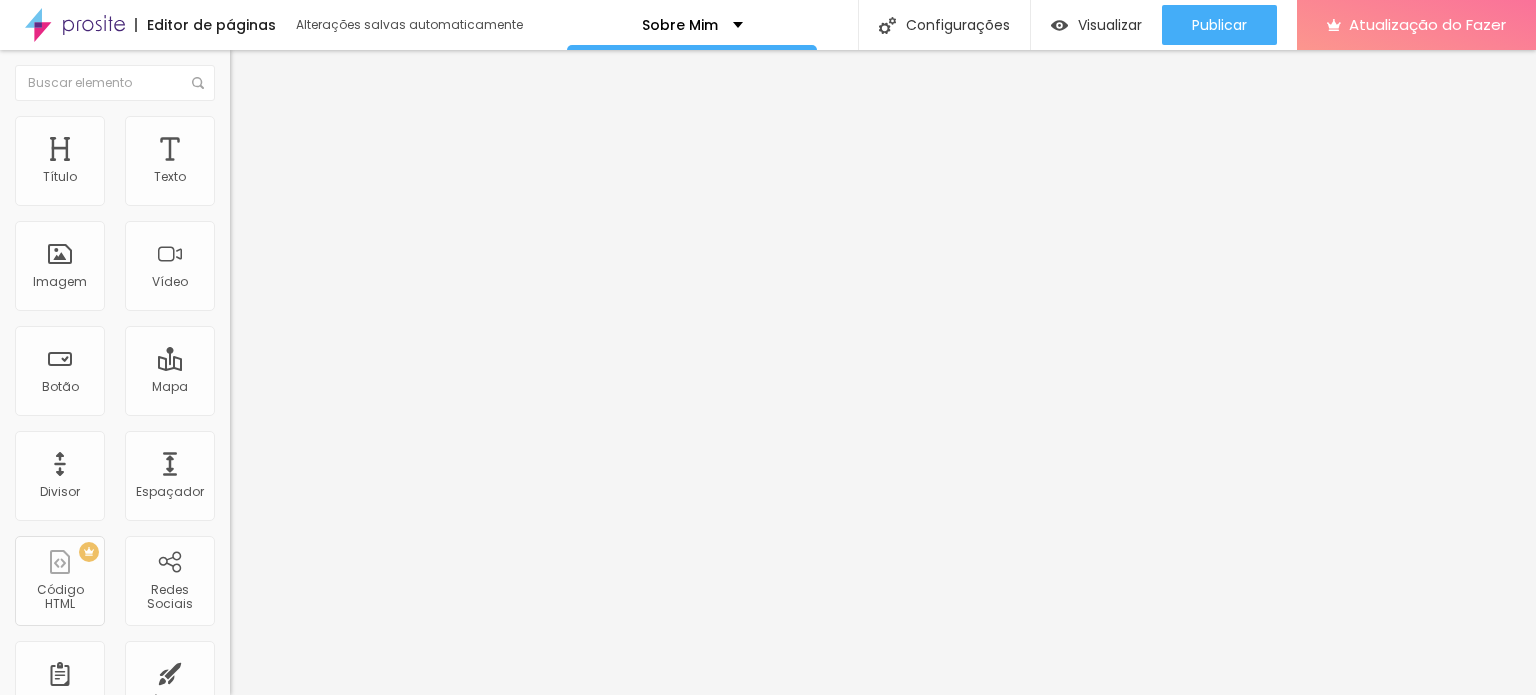 click on "Estilo" at bounding box center (263, 129) 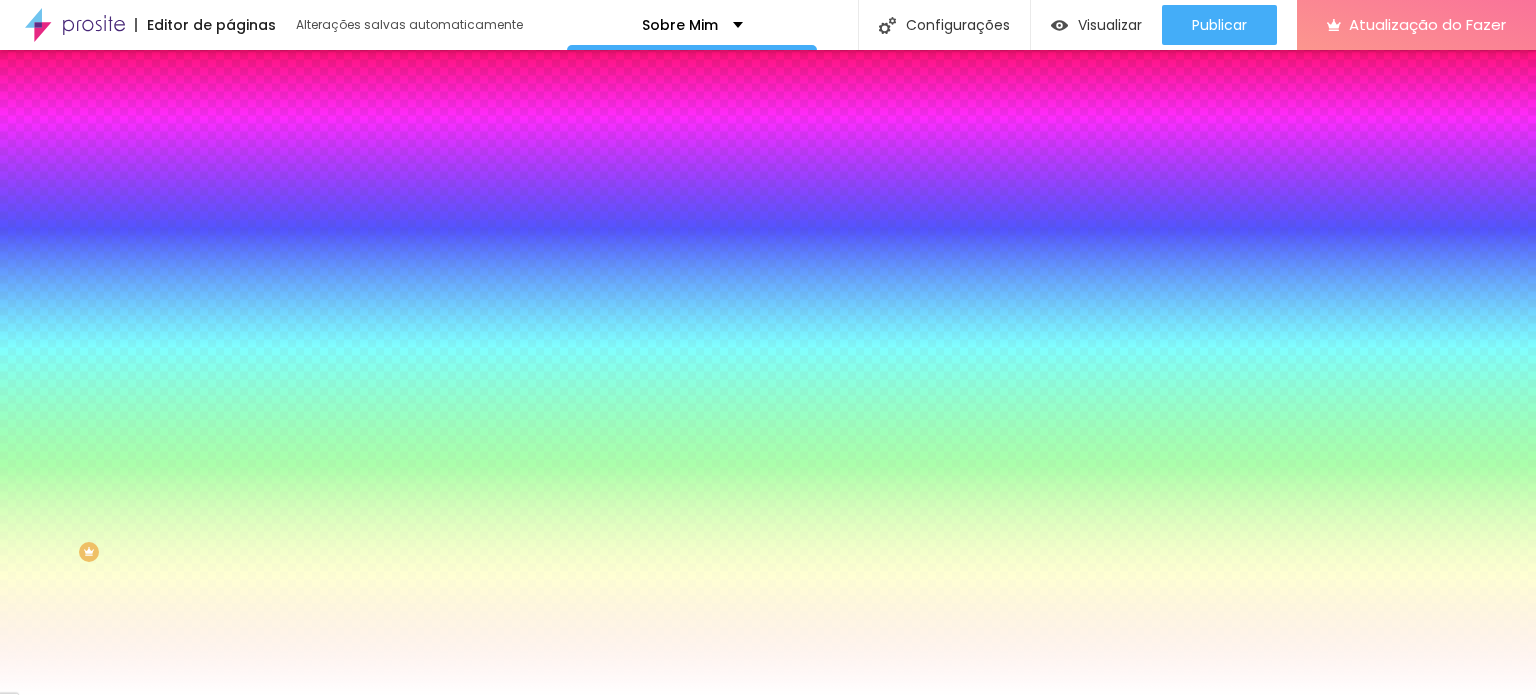 click on "Avançado" at bounding box center [281, 149] 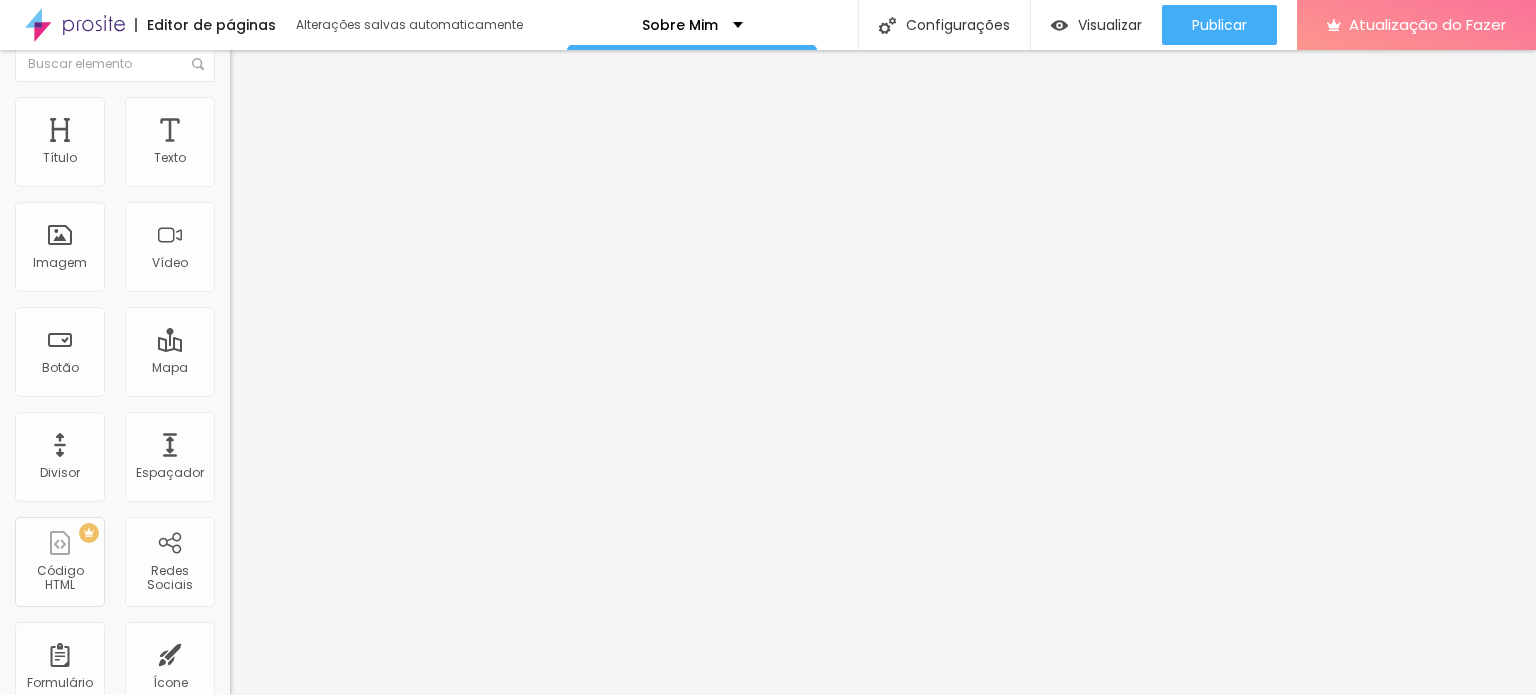 scroll, scrollTop: 0, scrollLeft: 0, axis: both 